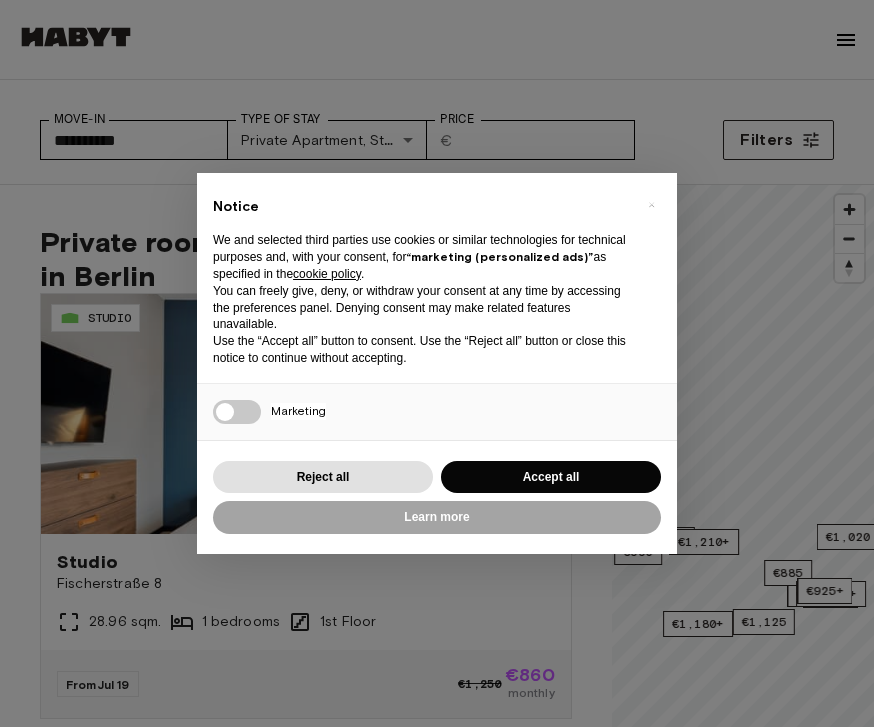 scroll, scrollTop: 0, scrollLeft: 0, axis: both 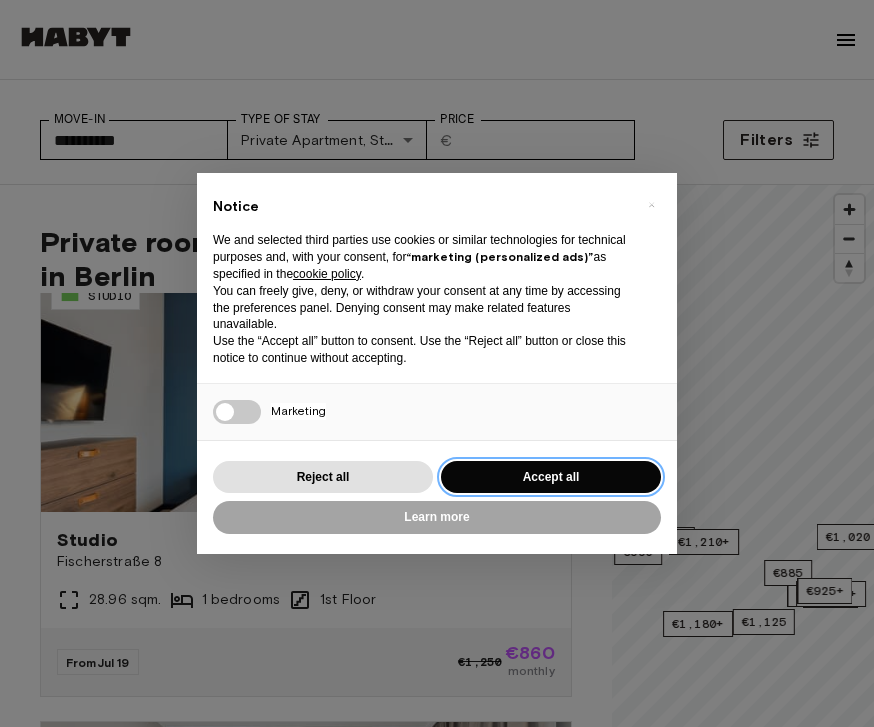 click on "Accept all" at bounding box center (551, 477) 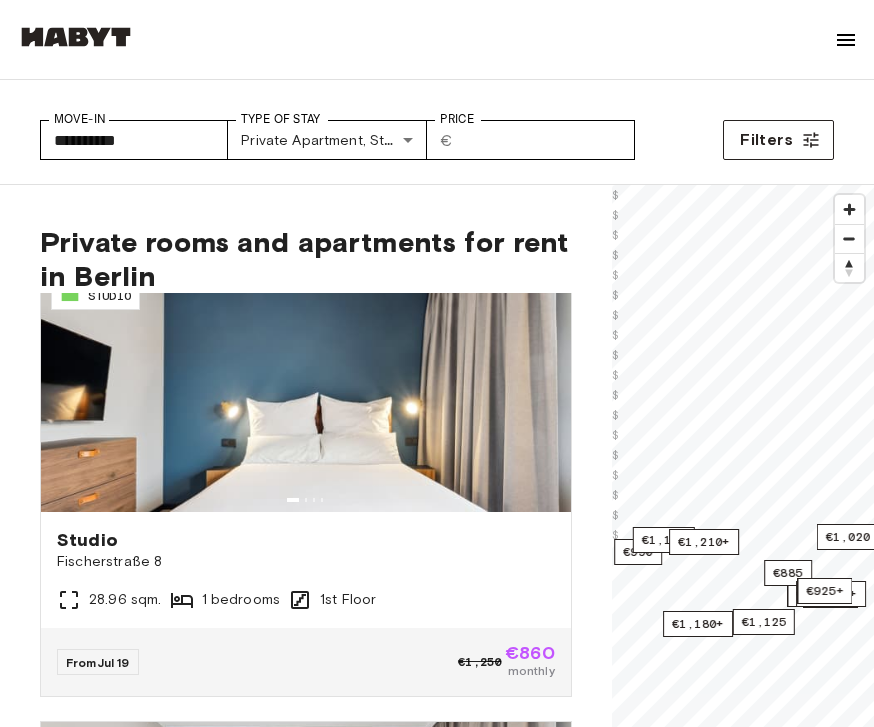 scroll, scrollTop: 0, scrollLeft: 0, axis: both 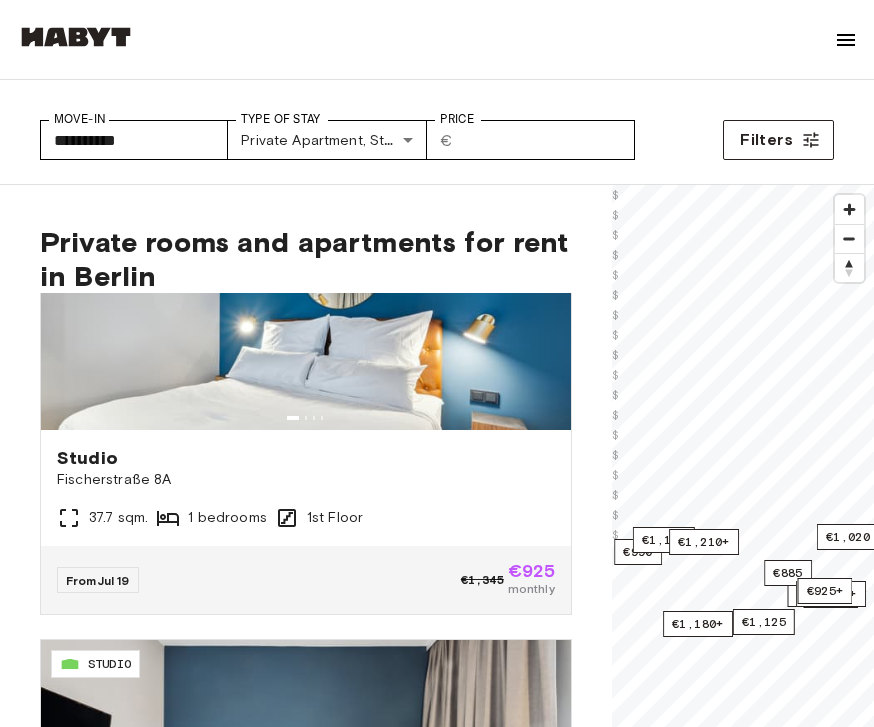 click on "**********" at bounding box center [437, 2807] 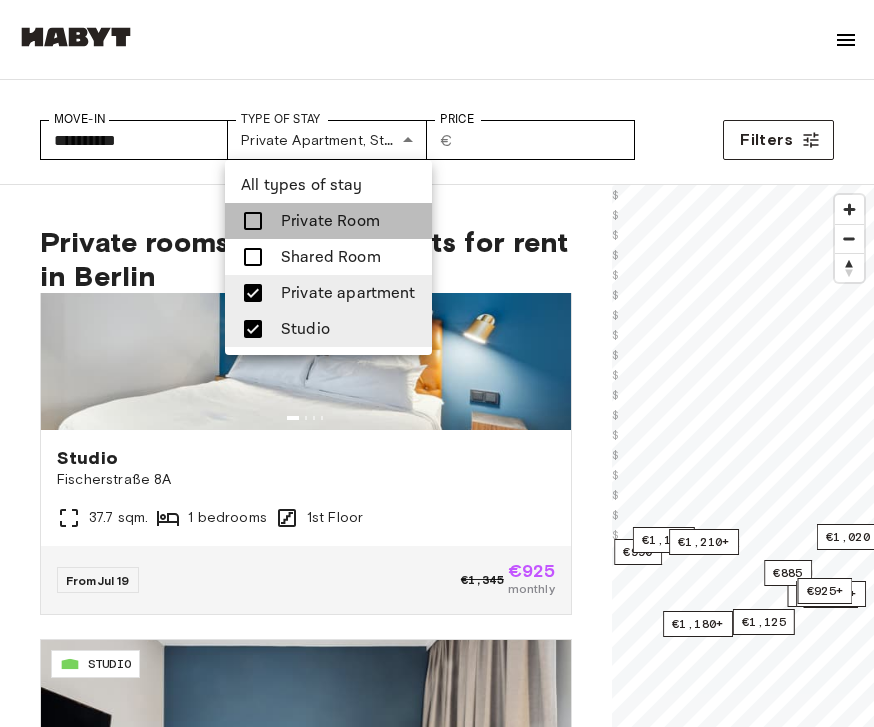 click on "Private Room" at bounding box center (328, 221) 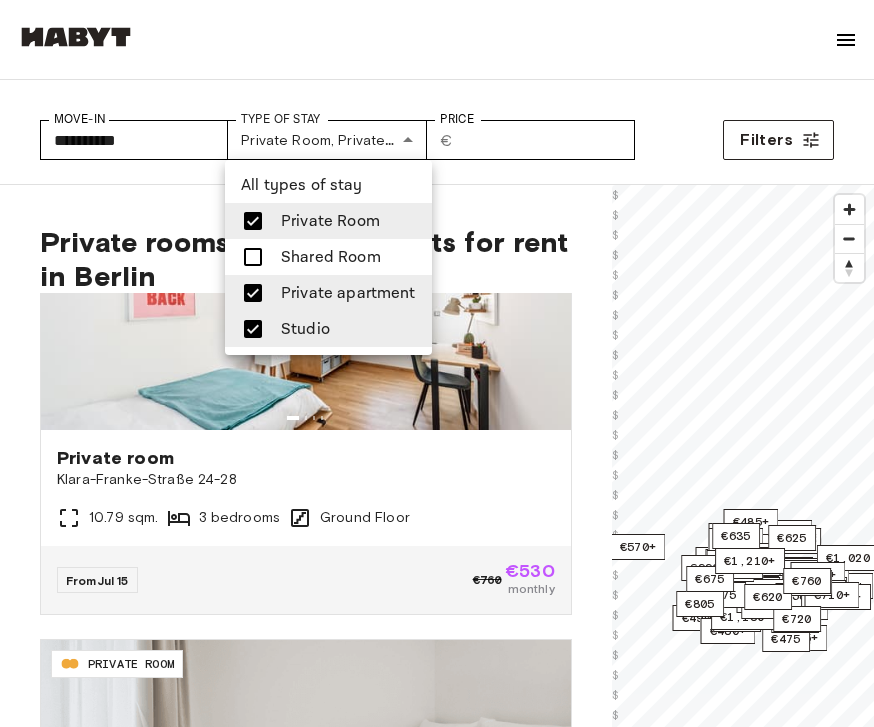 click at bounding box center [437, 363] 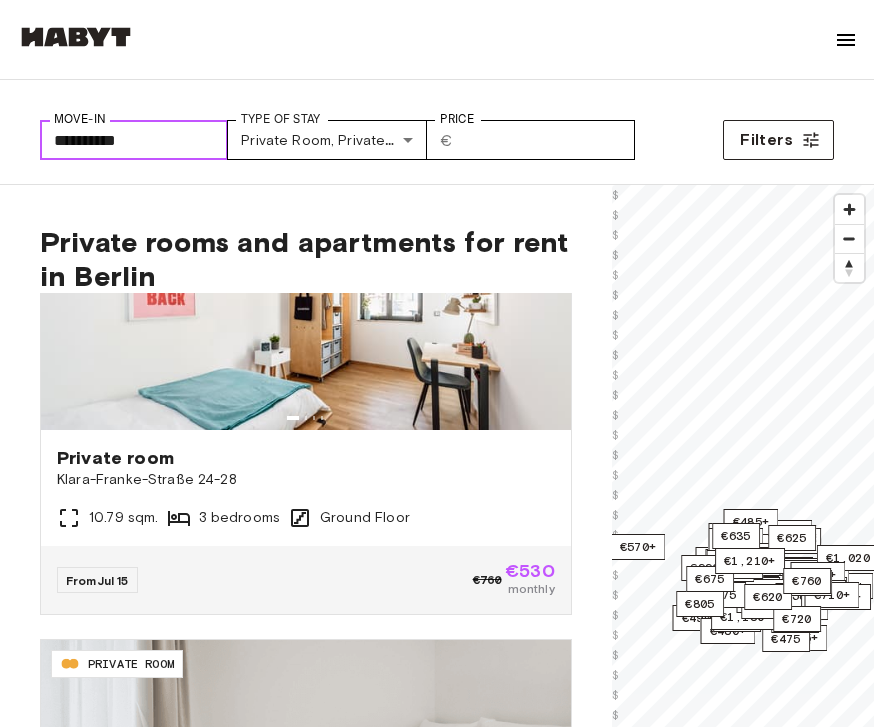 click on "**********" at bounding box center (134, 140) 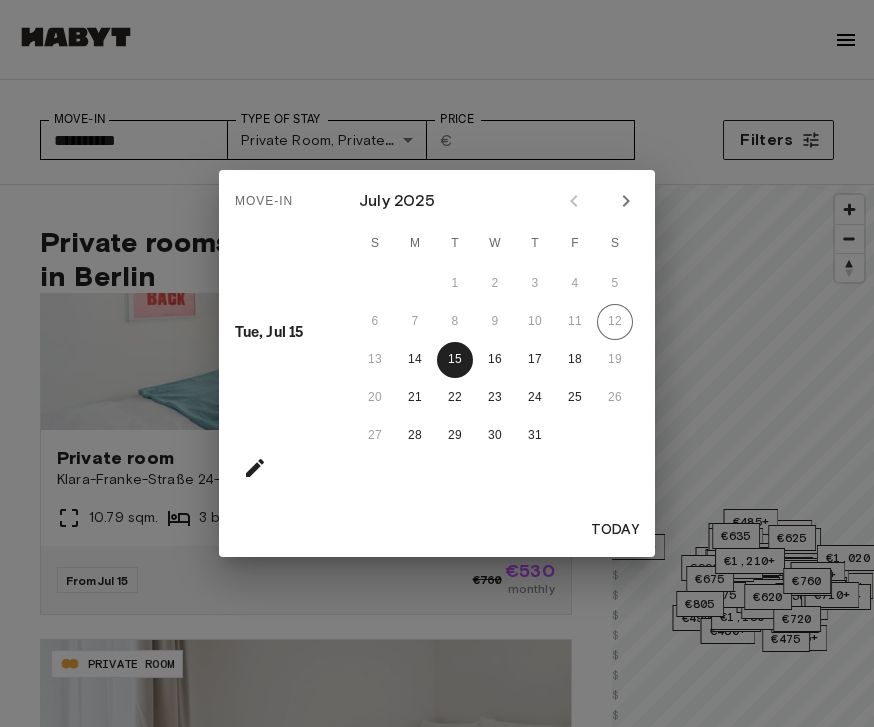 click at bounding box center [626, 201] 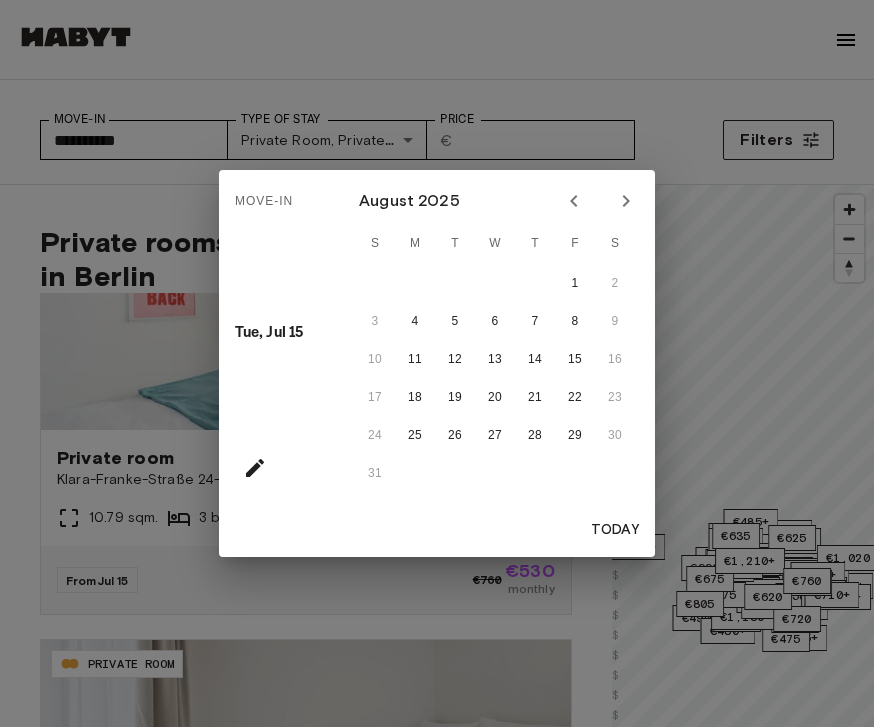 click 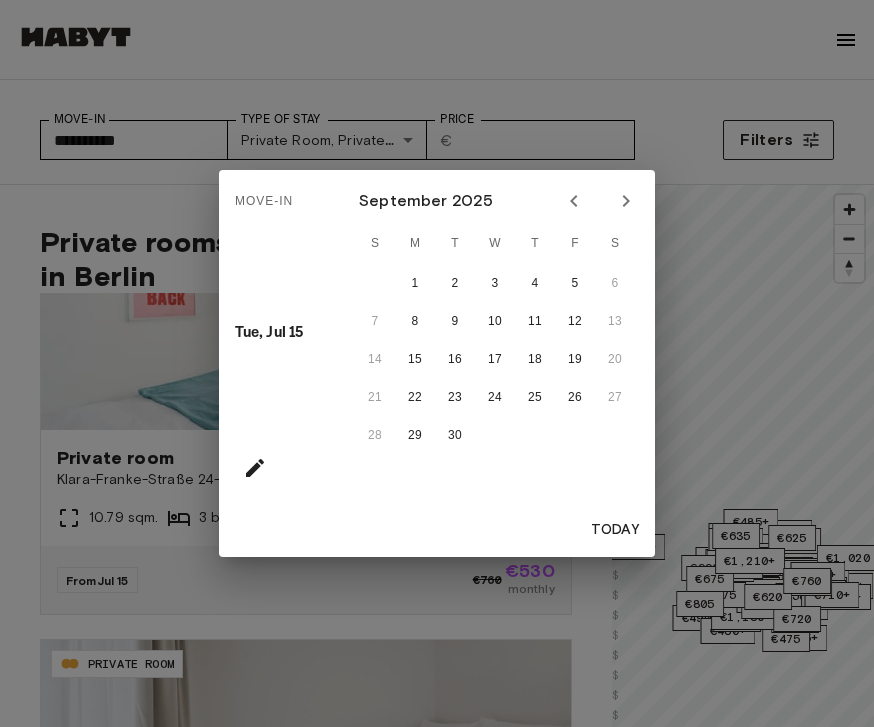 click 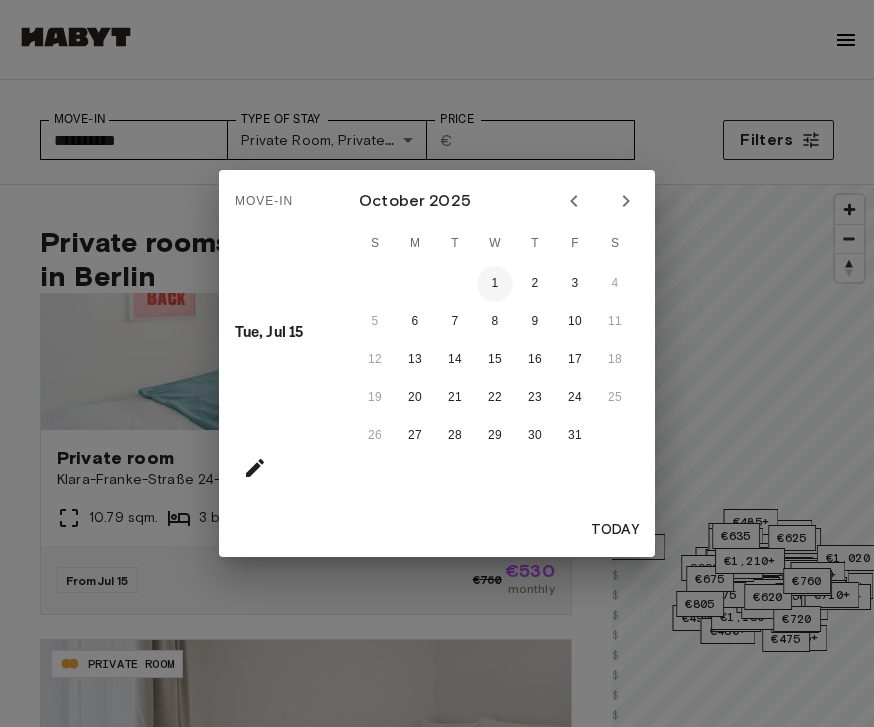 click on "1" at bounding box center (495, 284) 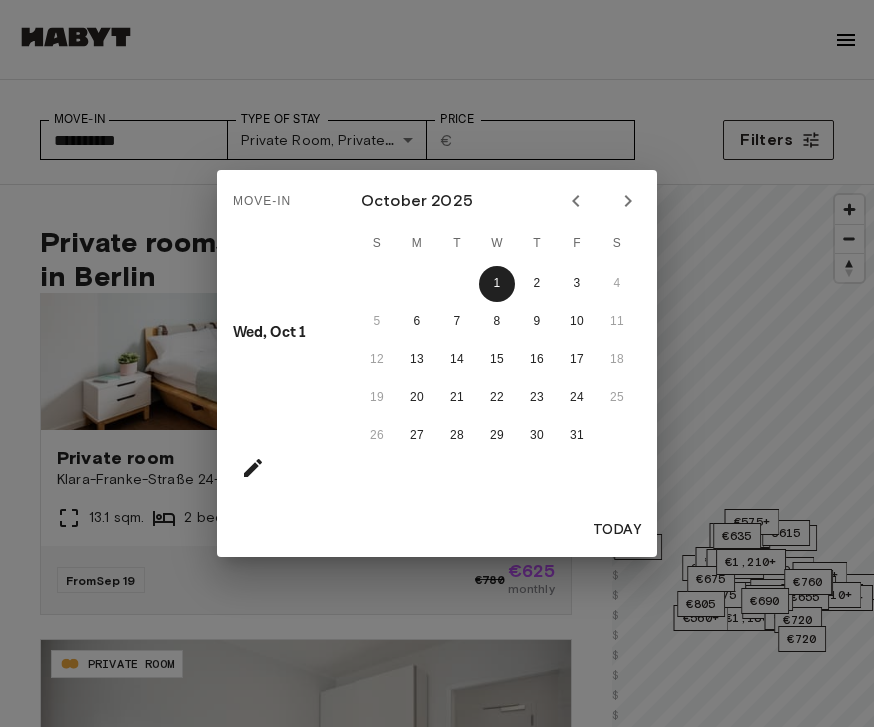 click on "Today" at bounding box center (617, 530) 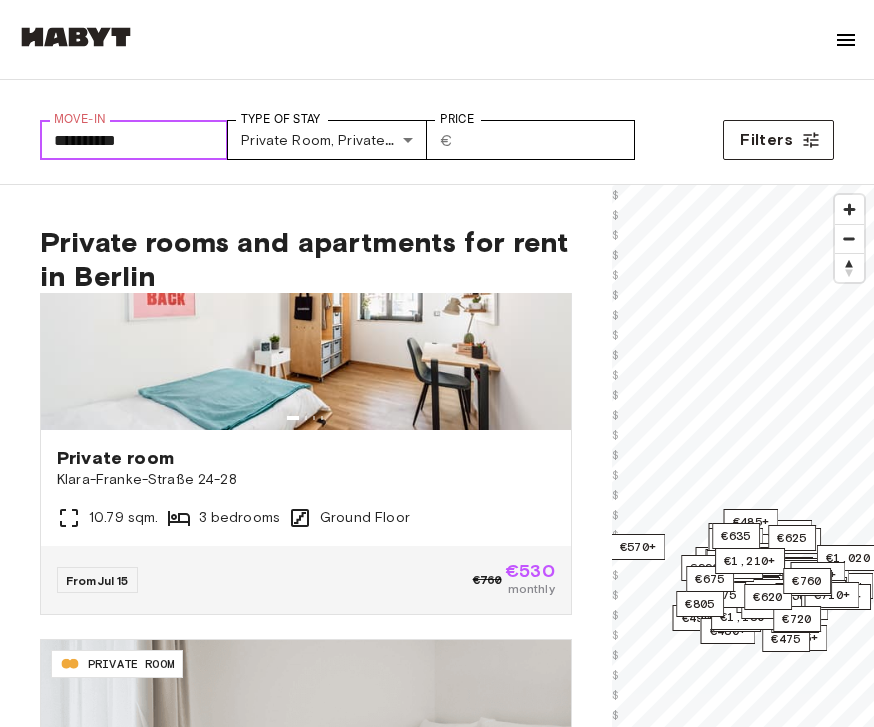 click on "**********" at bounding box center (134, 140) 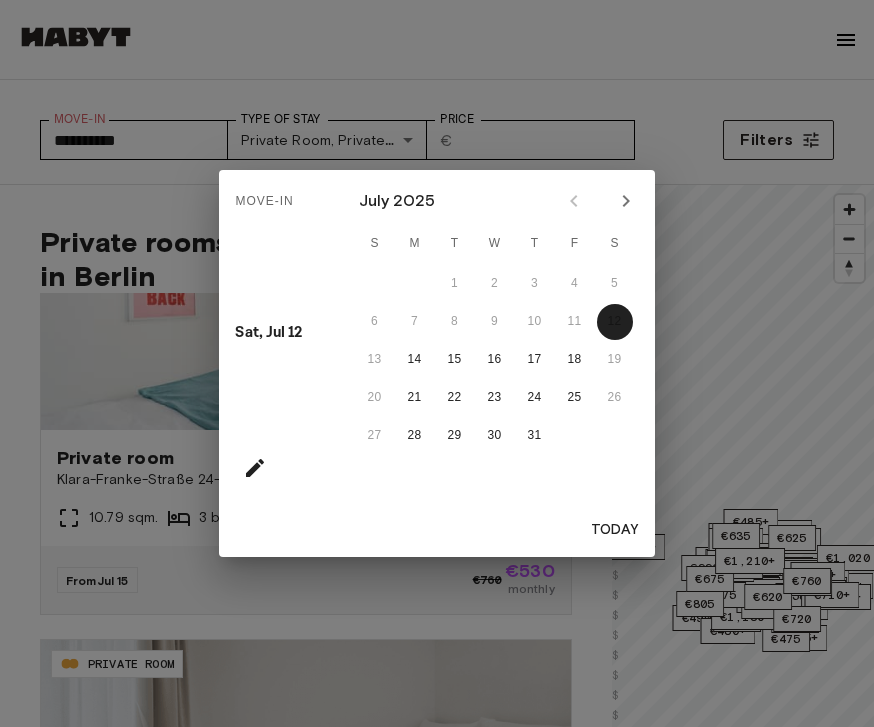 click 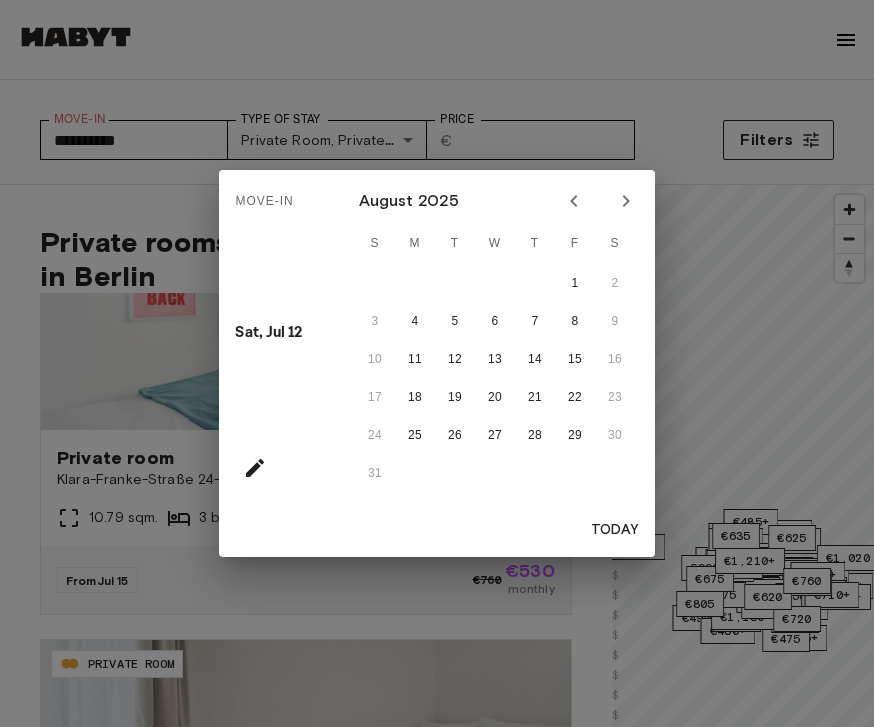 click 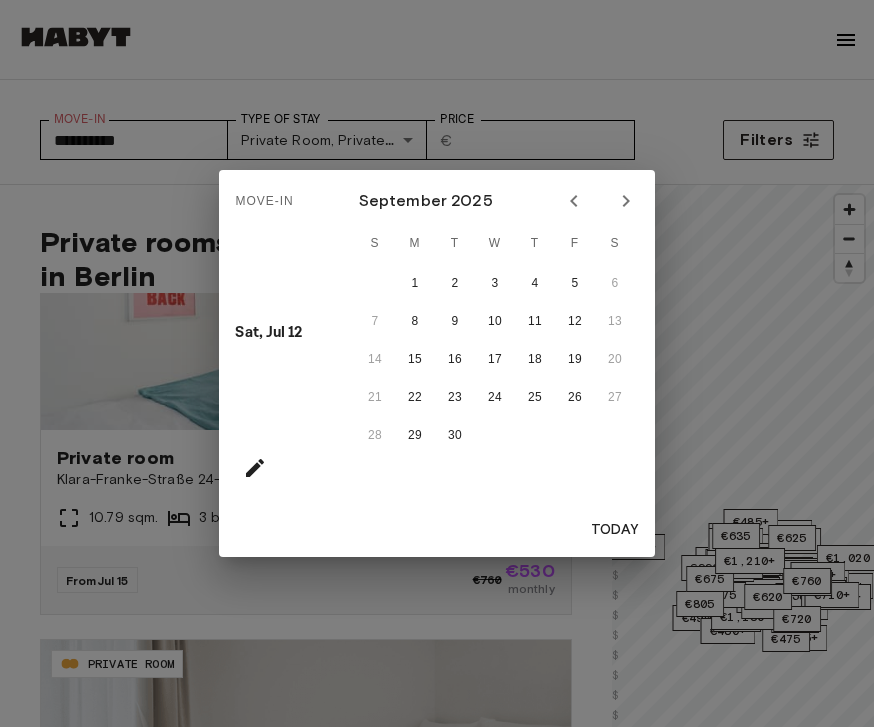 click 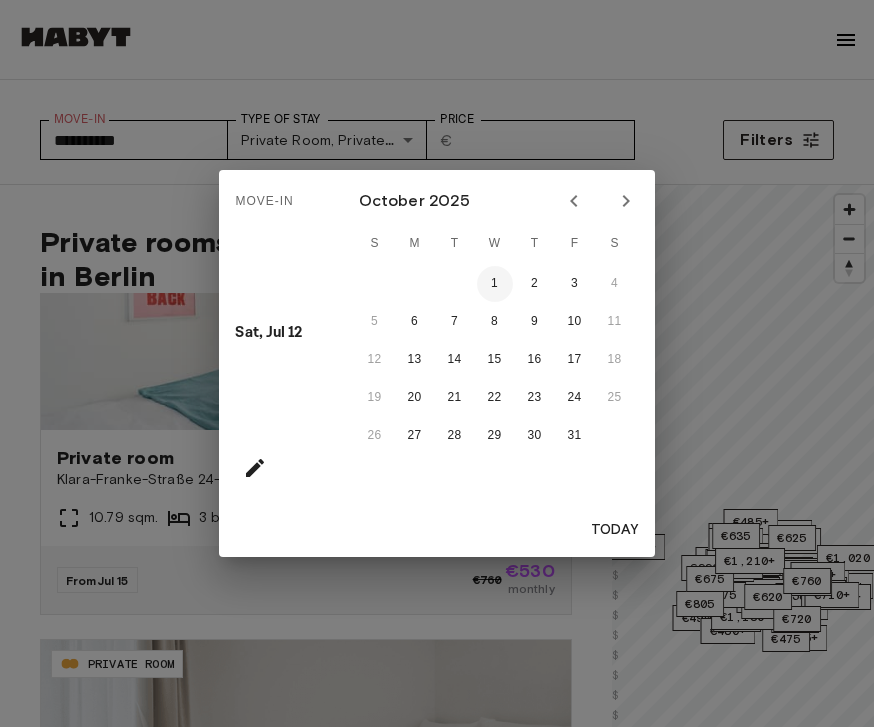 click on "1" at bounding box center [495, 284] 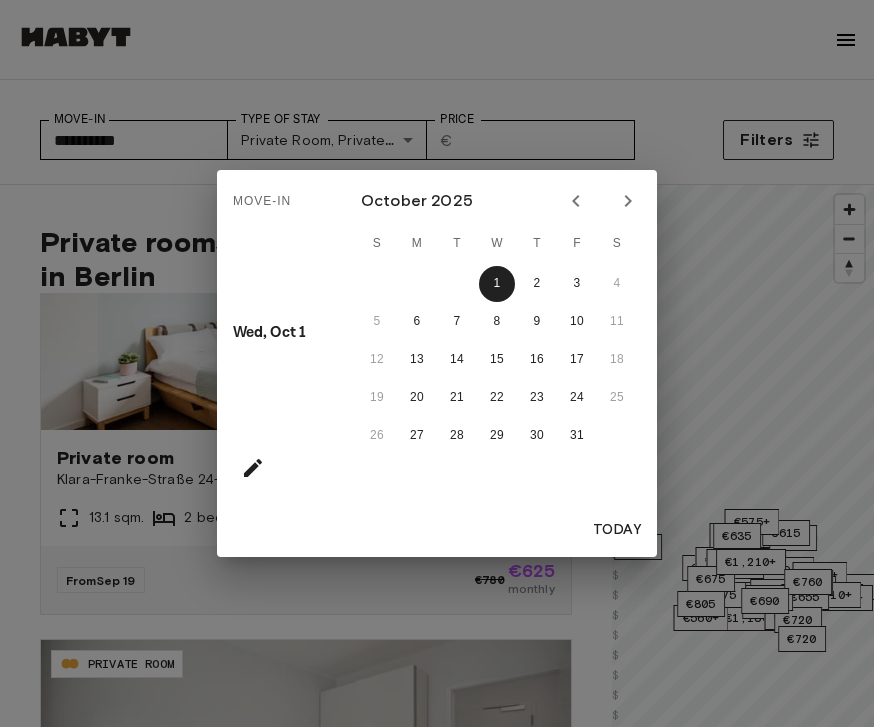 click on "Move-In Wed, Oct 1 October 2025 S M T W T F S 1 2 3 4 5 6 7 8 9 10 11 12 13 14 15 16 17 18 19 20 21 22 23 24 25 26 27 28 29 30 31 Today" at bounding box center (437, 363) 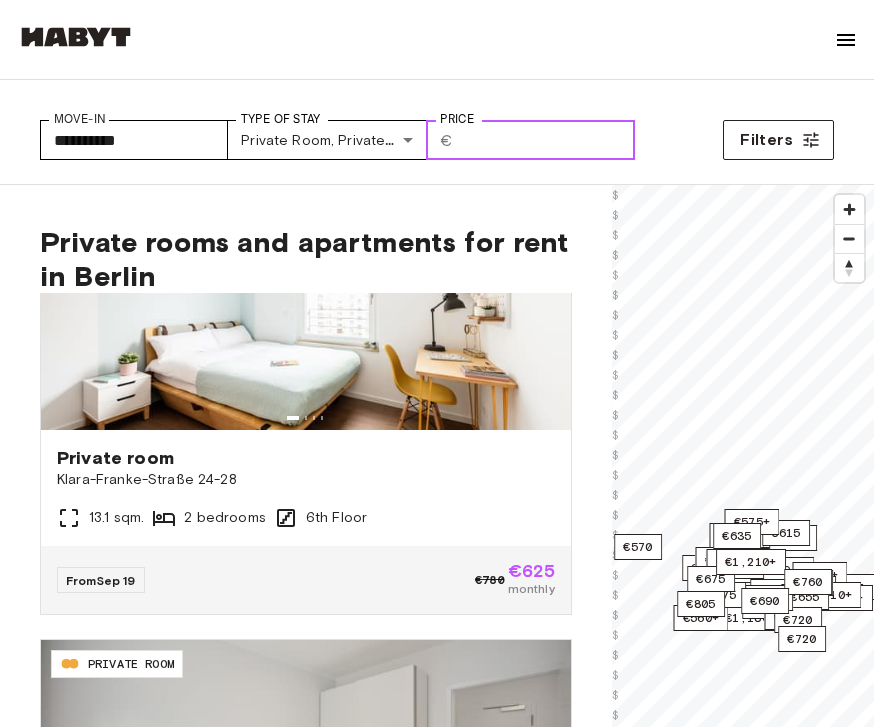 click on "Price" at bounding box center [548, 140] 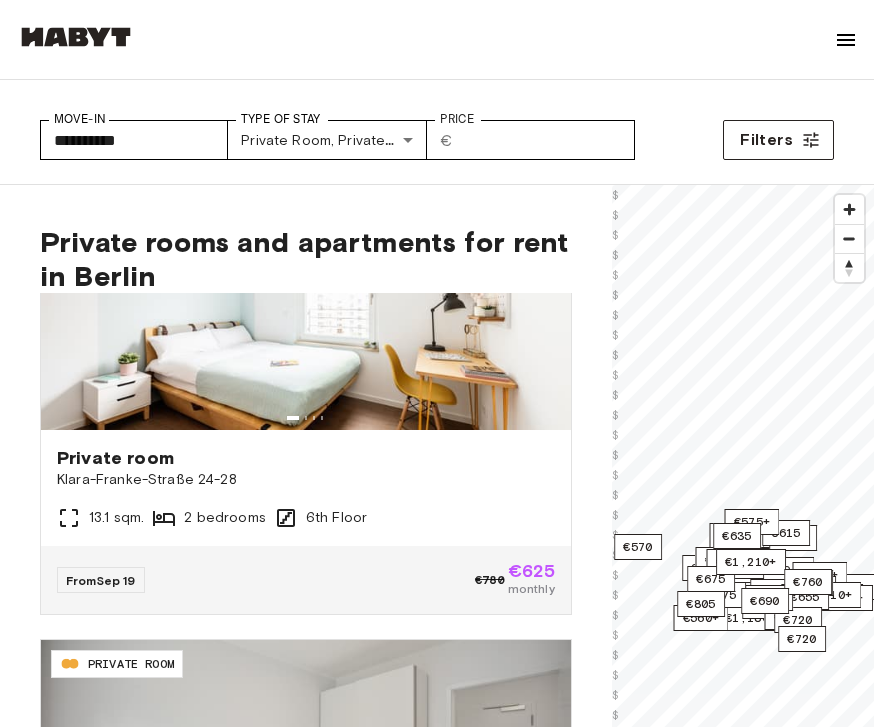 click on "**********" at bounding box center [381, 140] 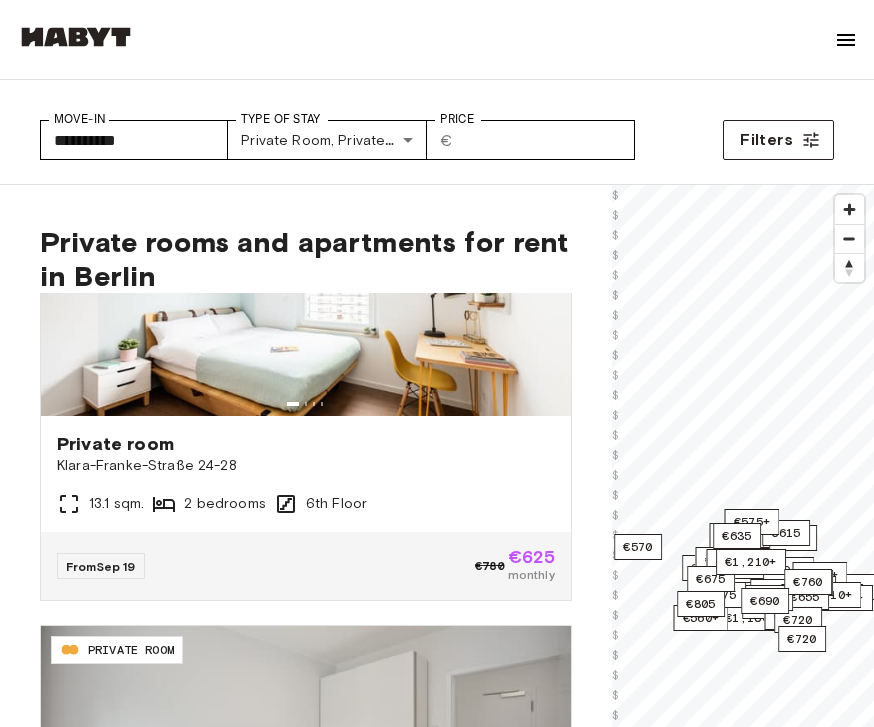 scroll, scrollTop: 1431, scrollLeft: 0, axis: vertical 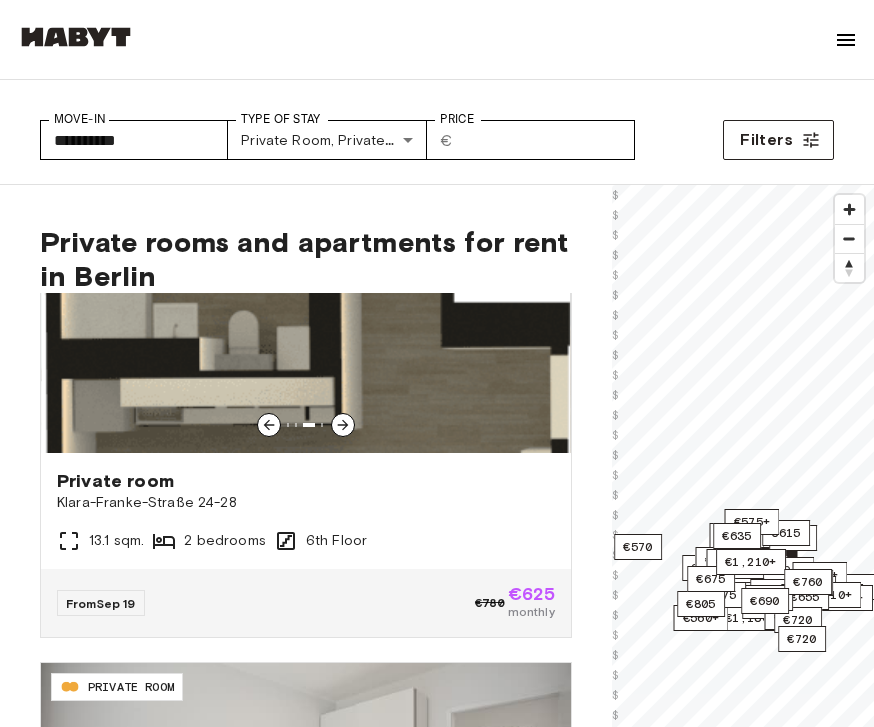 click on "Klara-Franke-Straße 24-28" at bounding box center [306, 503] 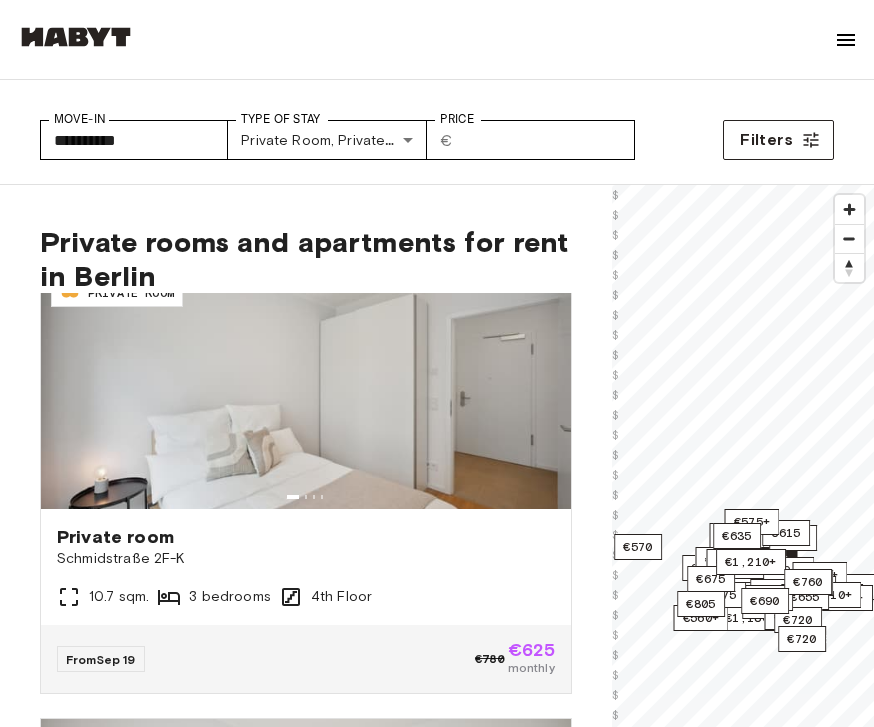 scroll, scrollTop: 1816, scrollLeft: 0, axis: vertical 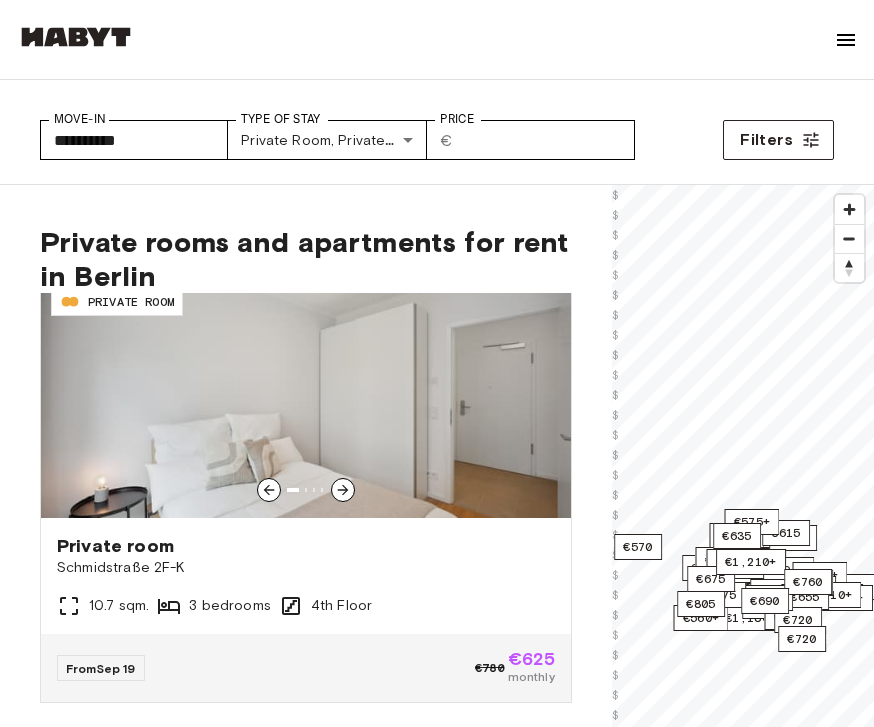 click at bounding box center (306, 398) 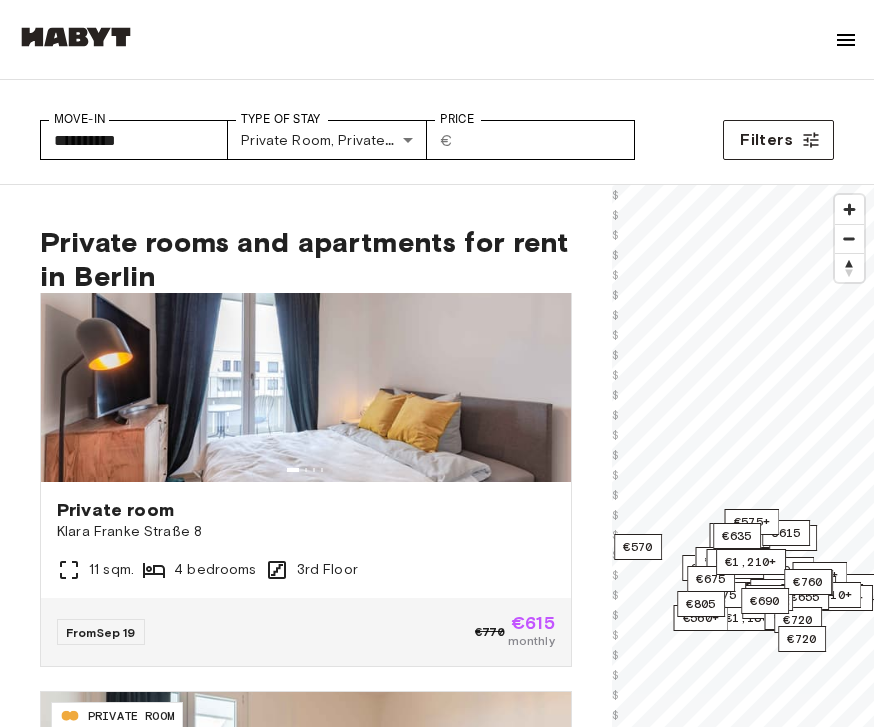scroll, scrollTop: 5018, scrollLeft: 0, axis: vertical 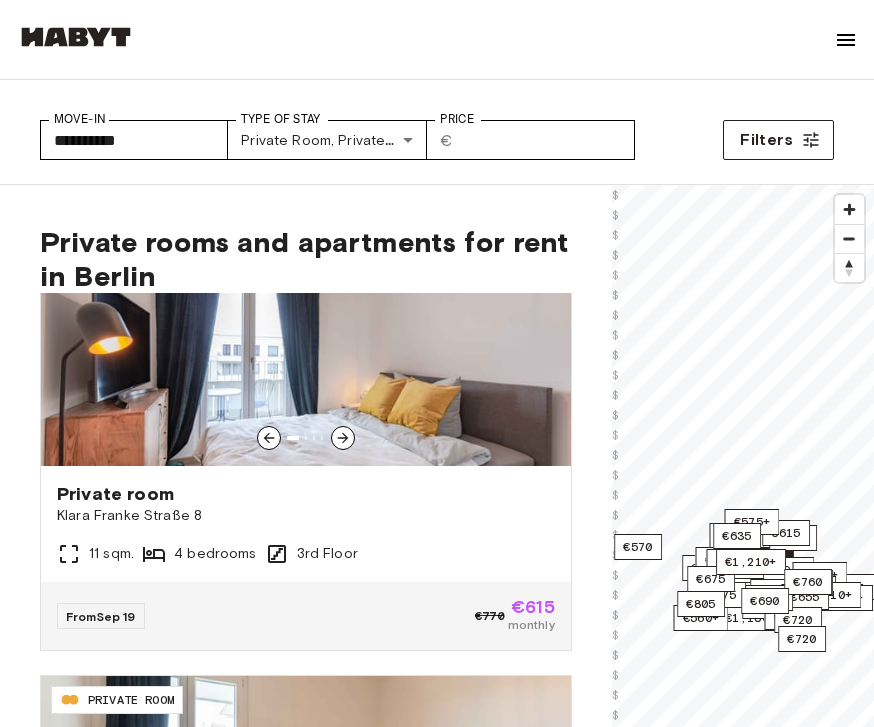 click on "Private room" at bounding box center (306, 494) 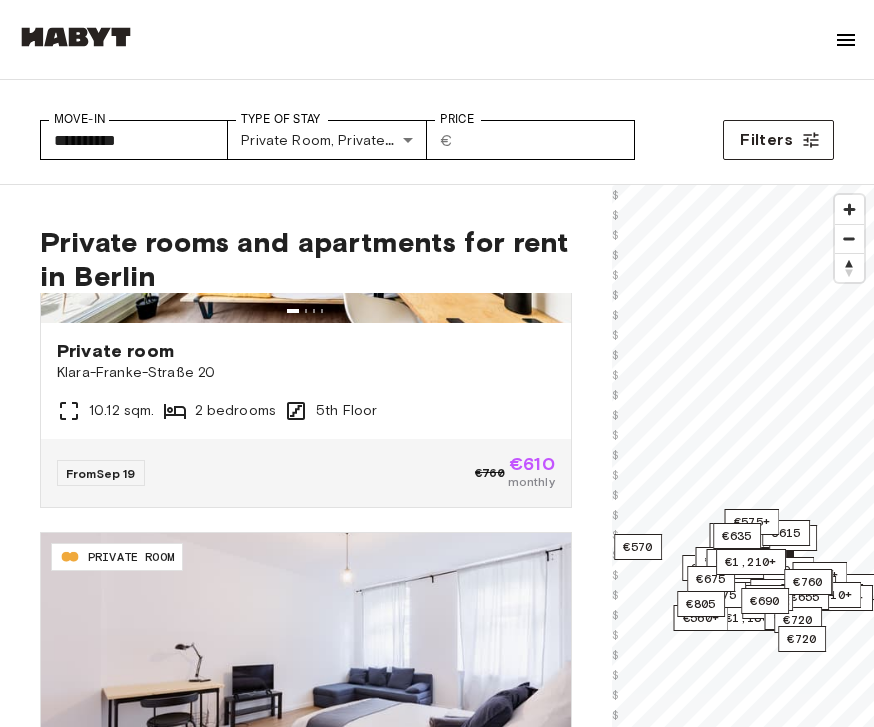 scroll, scrollTop: 8304, scrollLeft: 0, axis: vertical 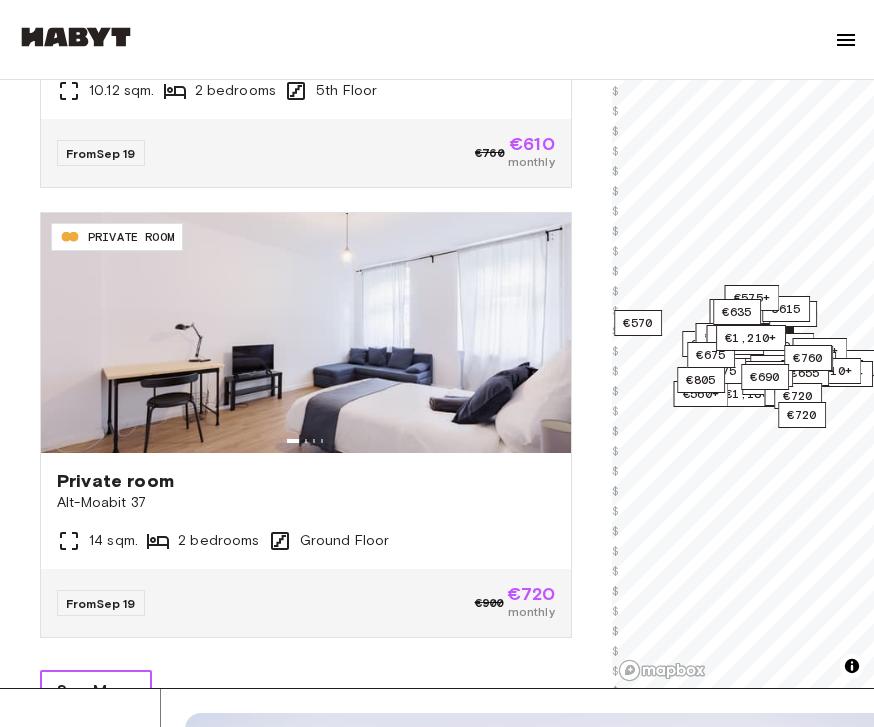 click on "See More" at bounding box center (96, 691) 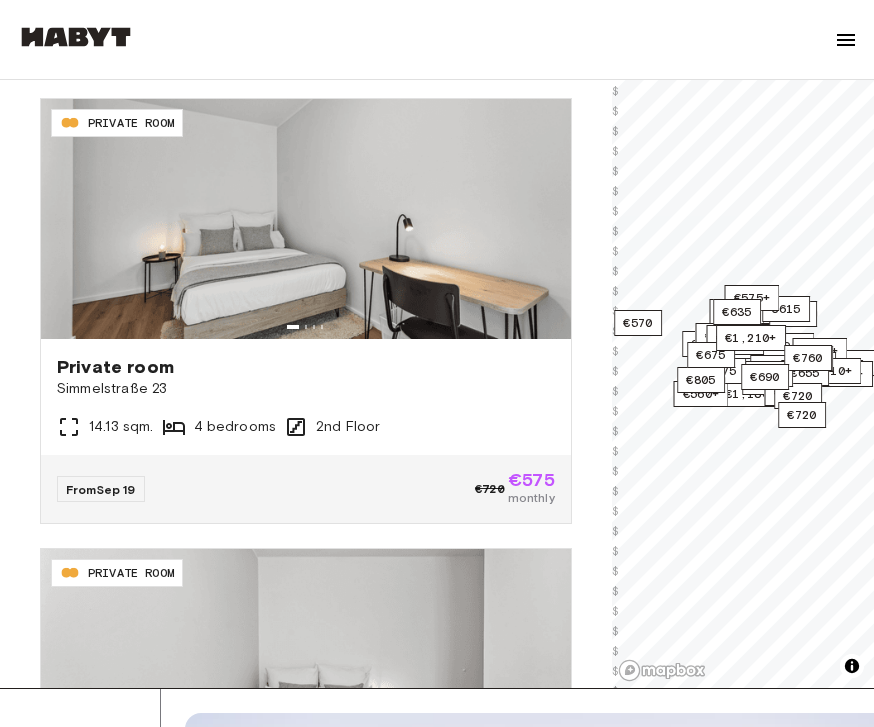 scroll, scrollTop: 15557, scrollLeft: 0, axis: vertical 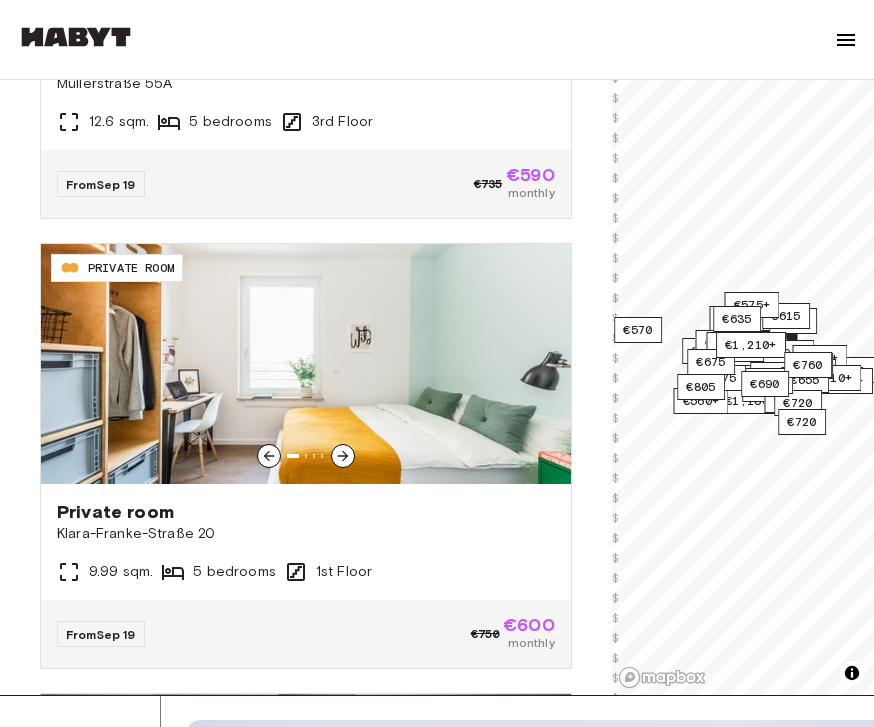 click on "Private room" at bounding box center (306, 512) 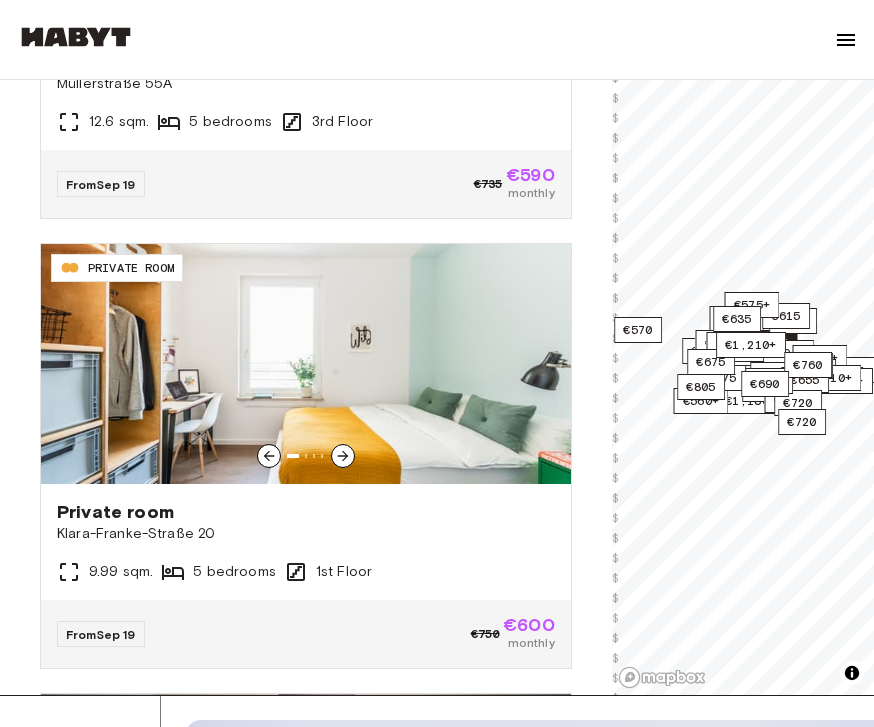 scroll, scrollTop: 357, scrollLeft: 0, axis: vertical 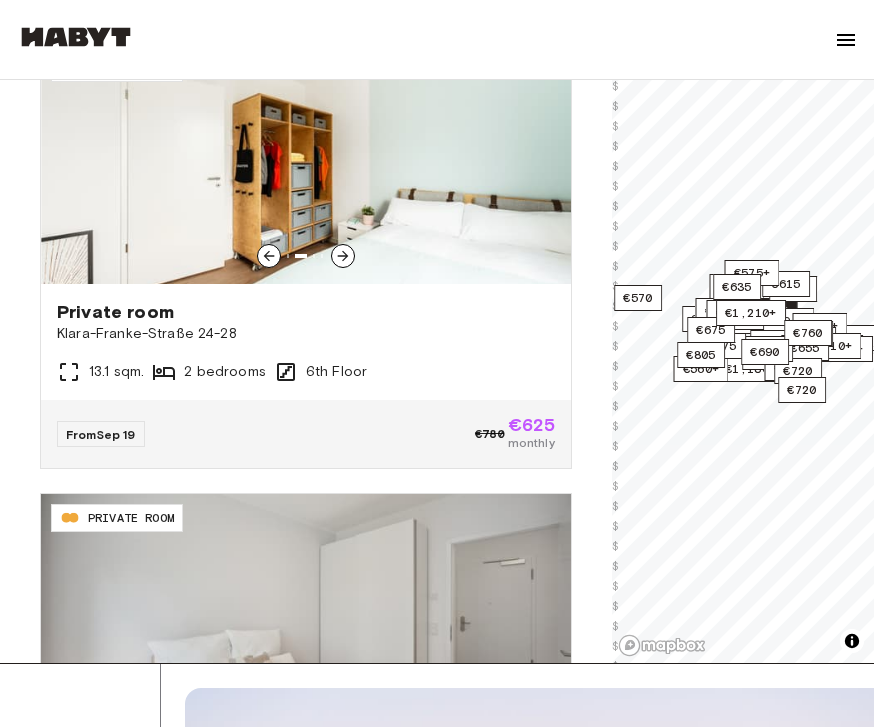 click on "Private room" at bounding box center [306, 312] 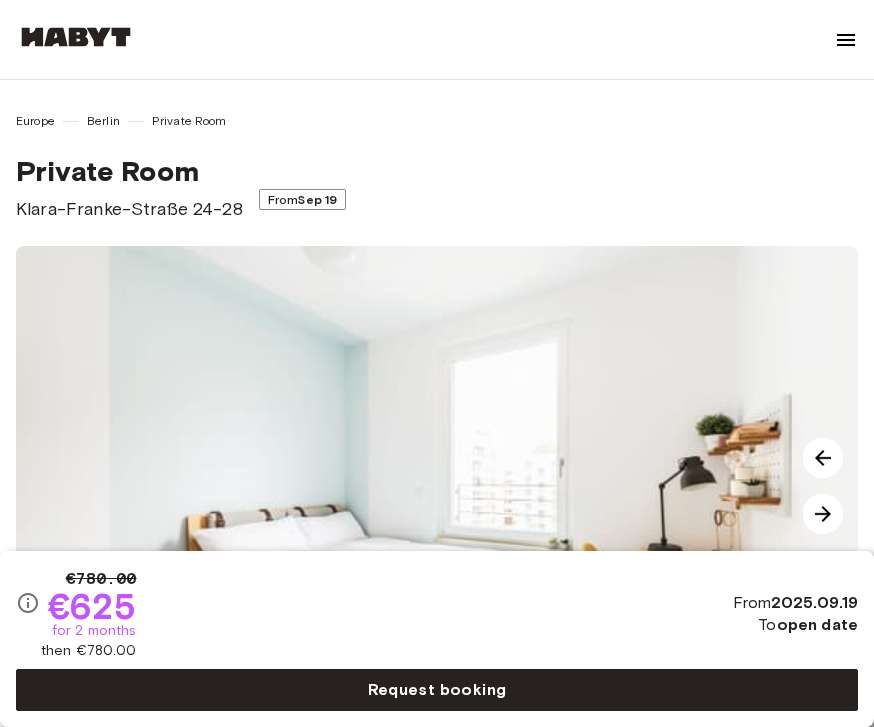 scroll, scrollTop: 0, scrollLeft: 0, axis: both 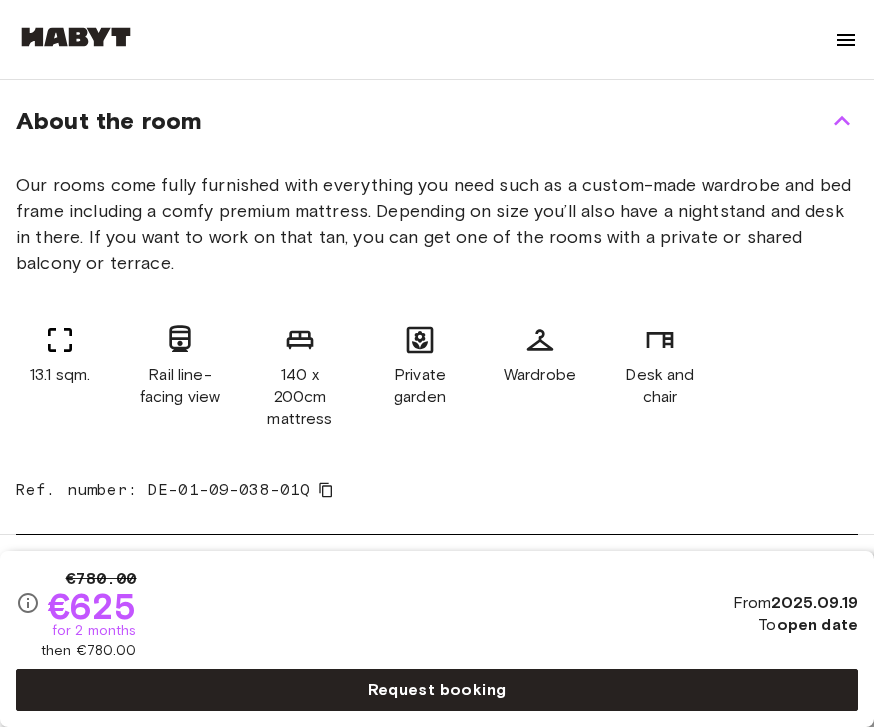 click 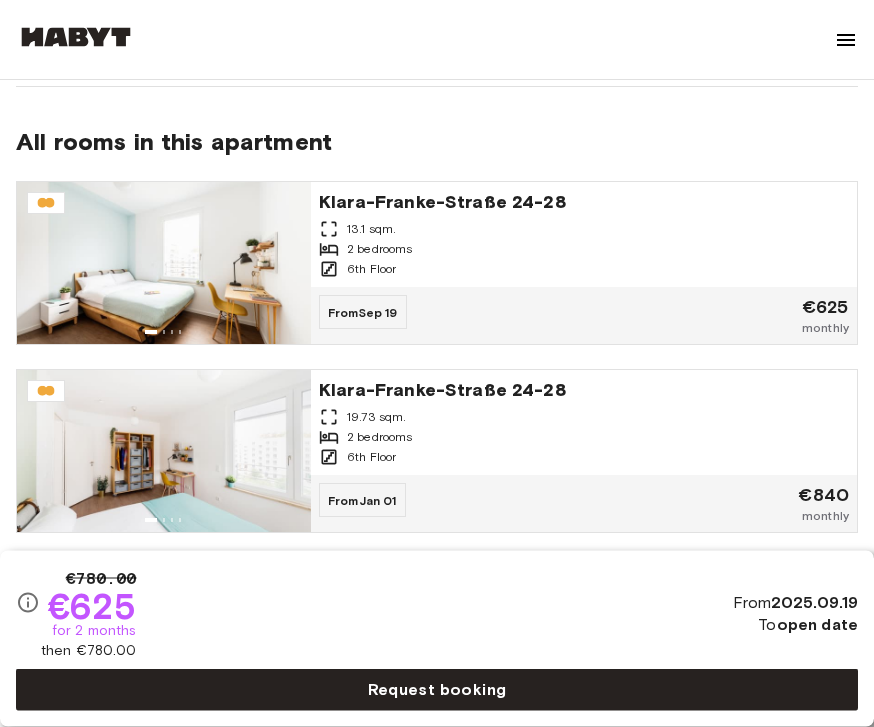 scroll, scrollTop: 1547, scrollLeft: 0, axis: vertical 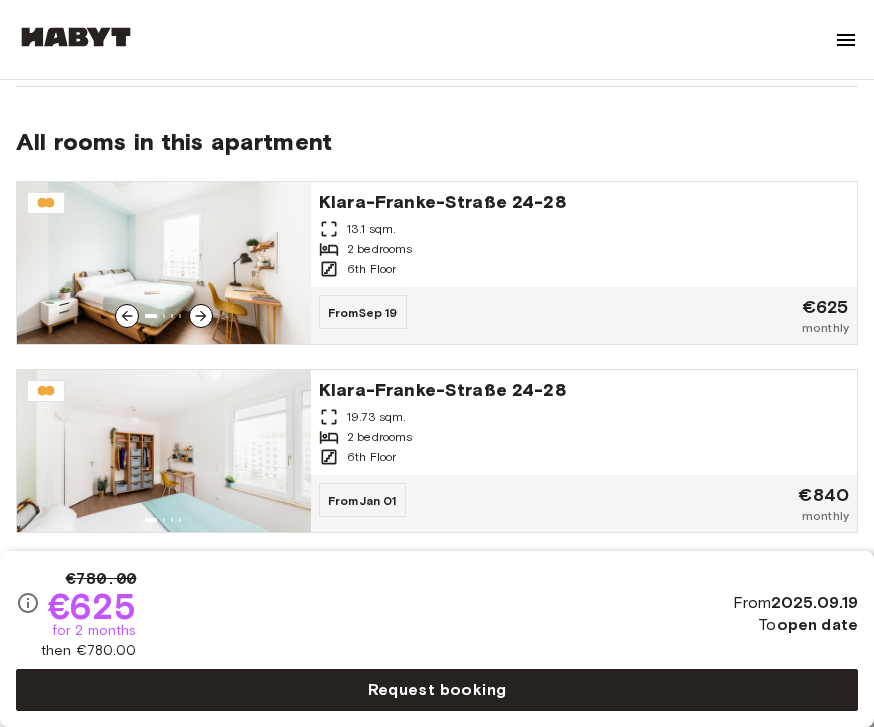 click on "2 bedrooms" at bounding box center (584, 249) 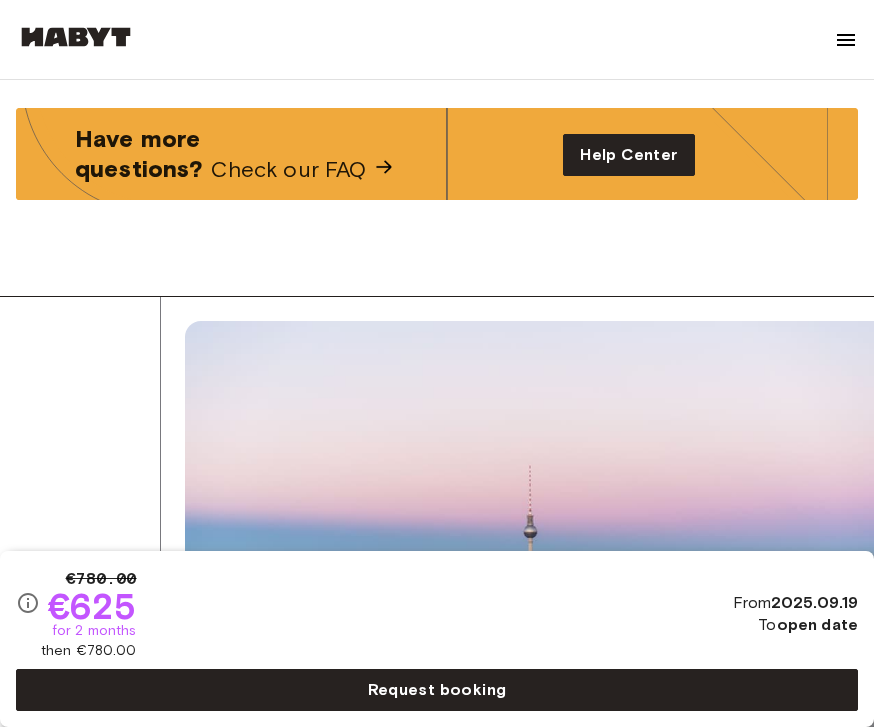 scroll, scrollTop: 2676, scrollLeft: 0, axis: vertical 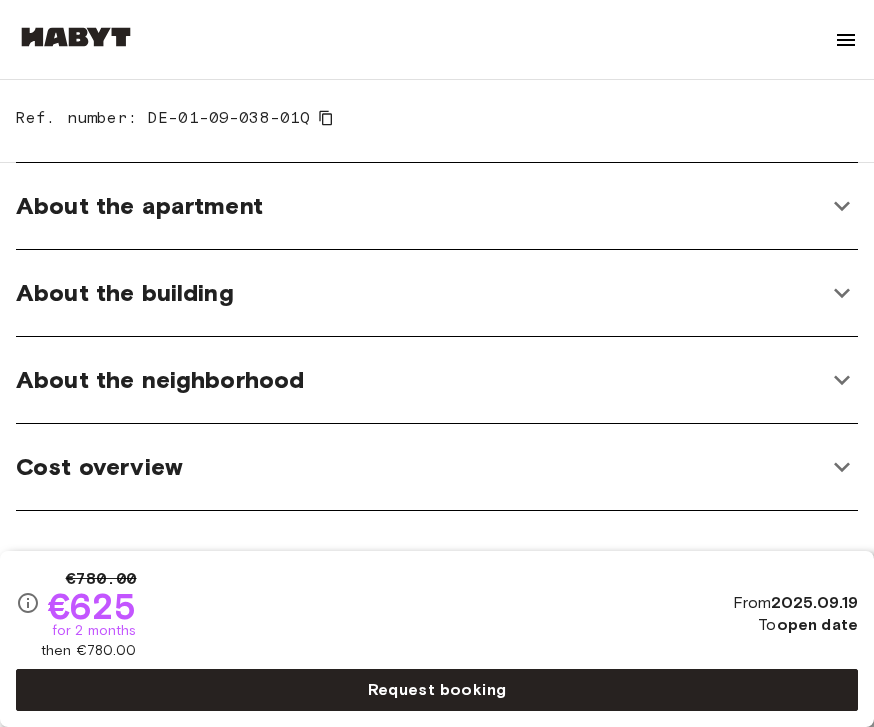 click on "About the apartment" at bounding box center (437, 206) 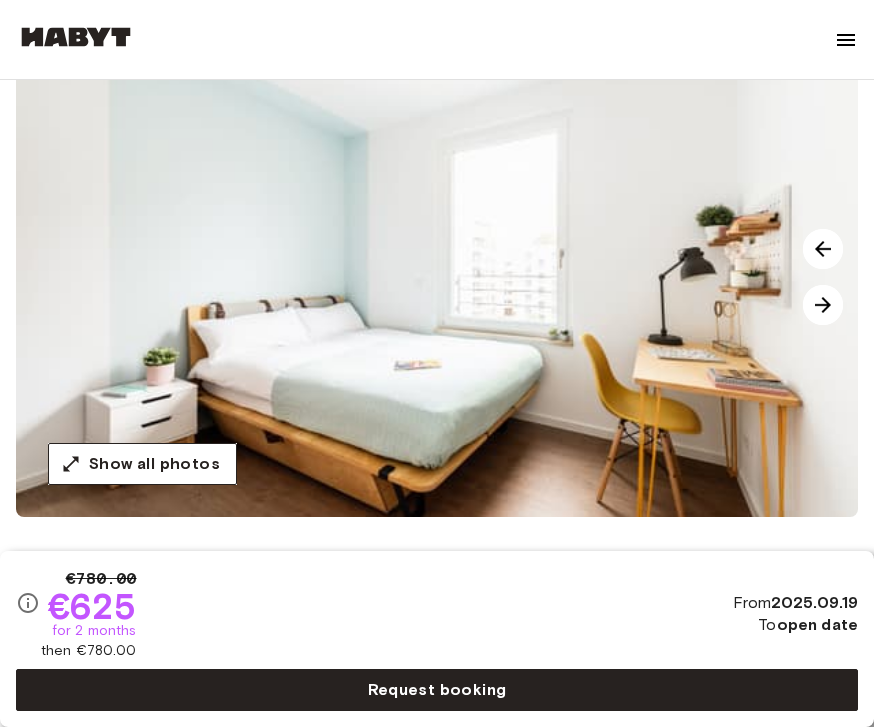 scroll, scrollTop: 210, scrollLeft: 0, axis: vertical 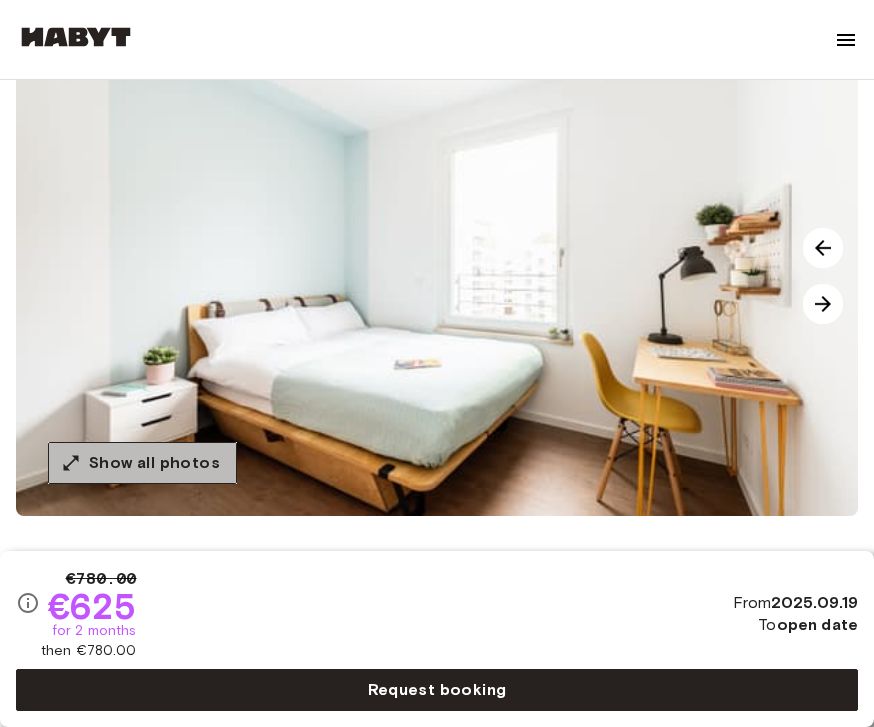 click on "Show all photos" at bounding box center [154, 463] 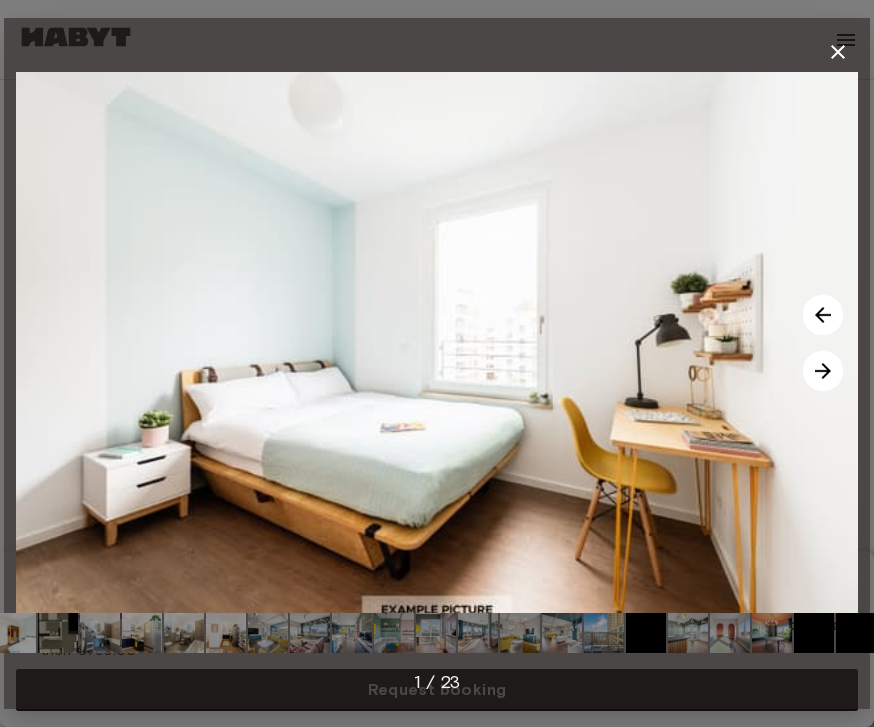 click at bounding box center [823, 371] 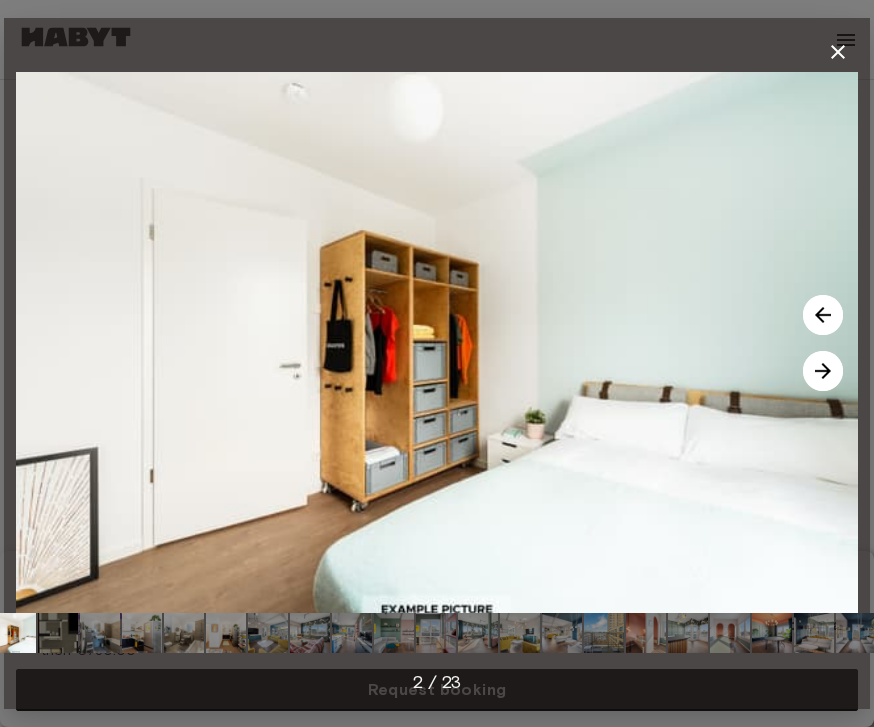 click at bounding box center (823, 371) 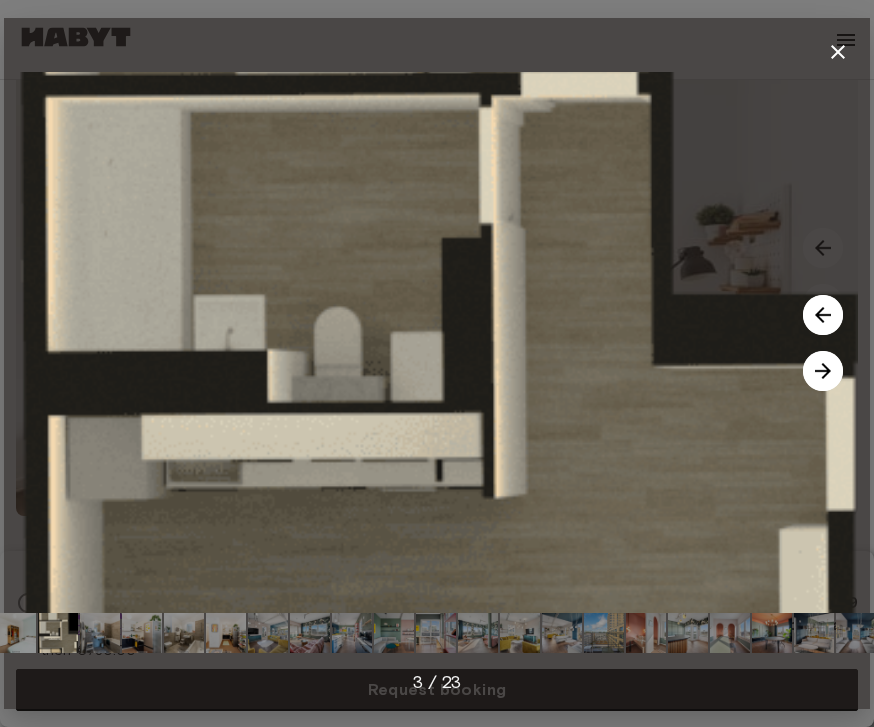 click at bounding box center [823, 371] 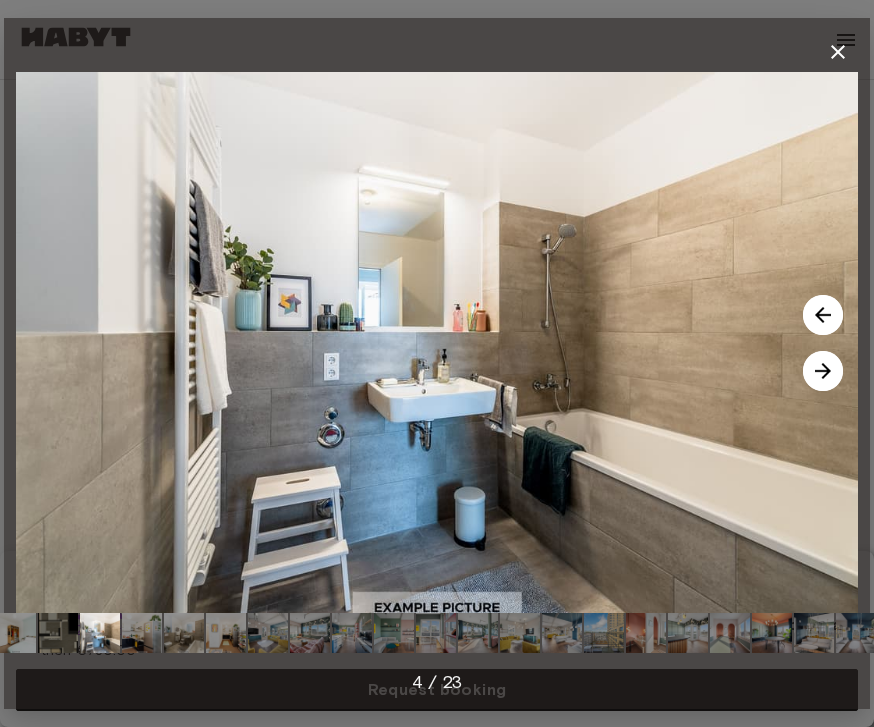 click at bounding box center (823, 371) 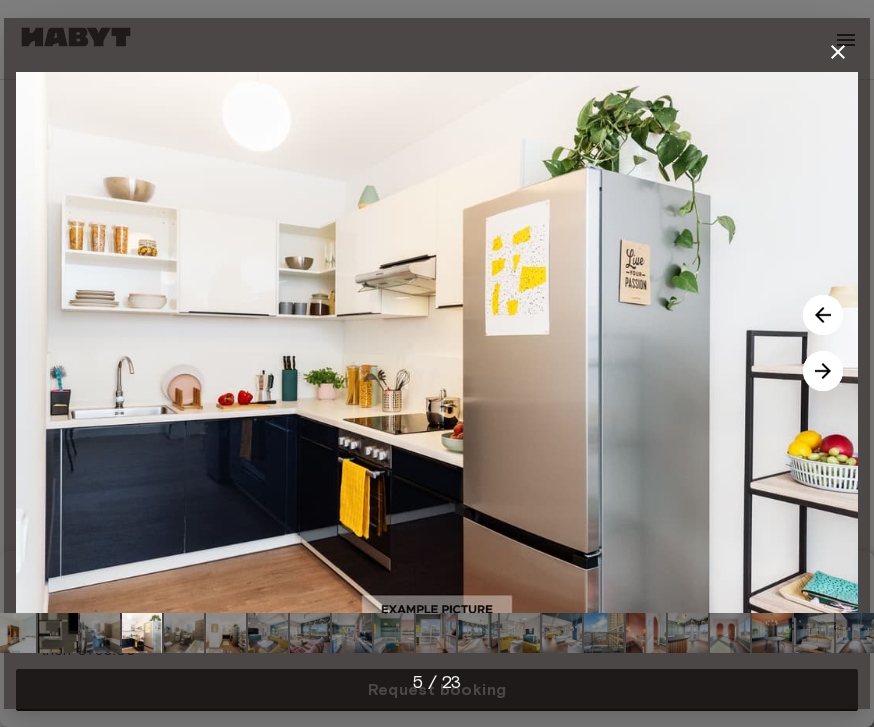 click at bounding box center [823, 371] 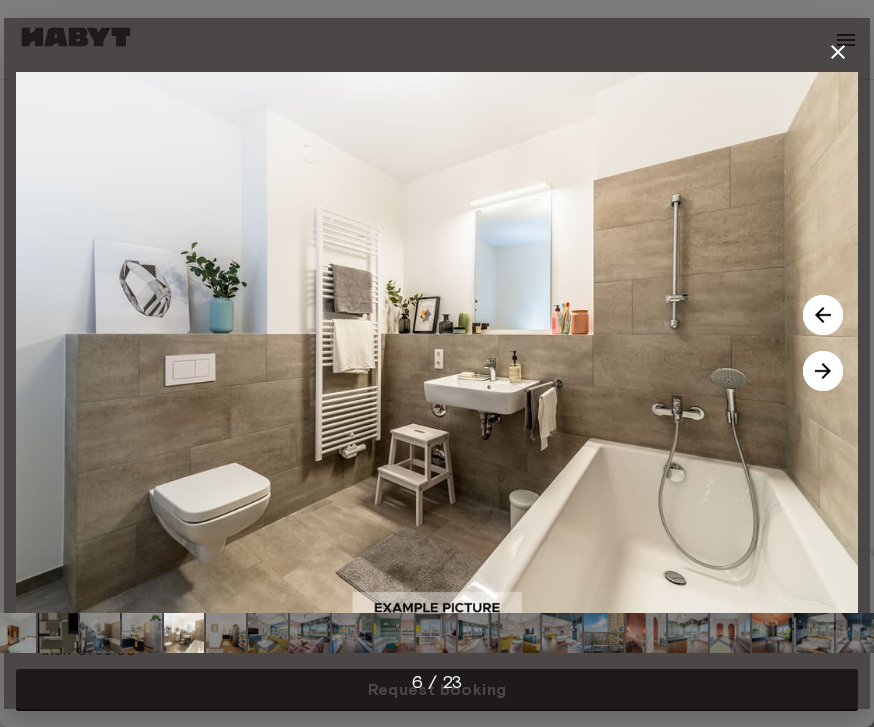 click at bounding box center [823, 371] 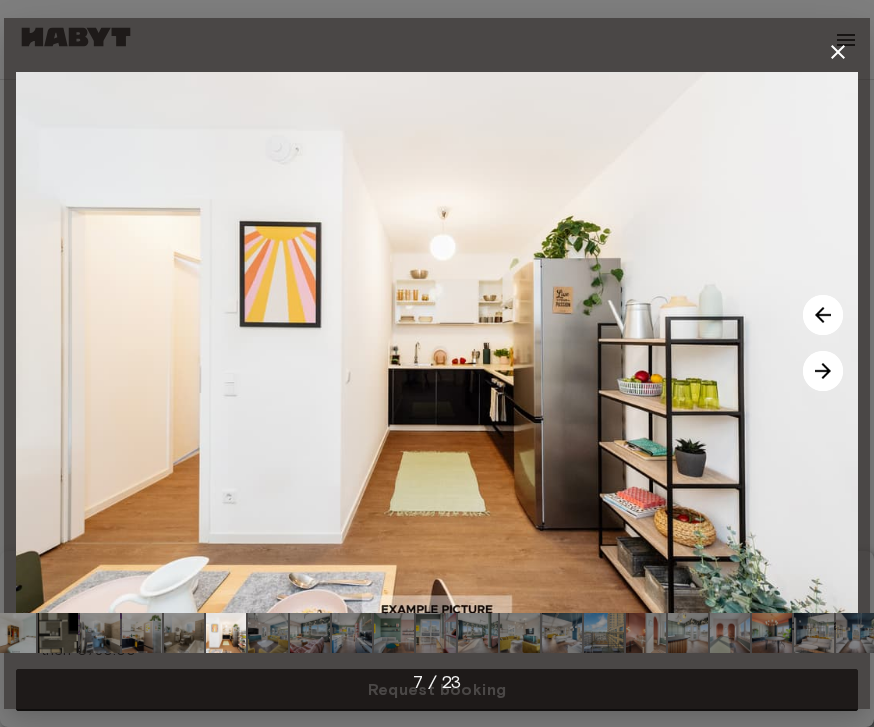 click at bounding box center (823, 371) 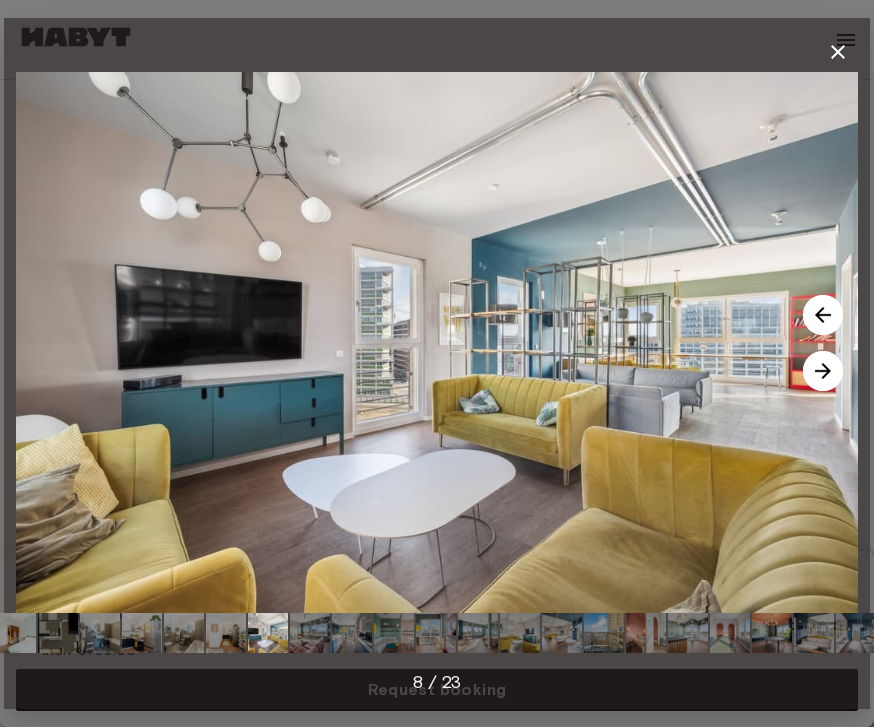 click at bounding box center [823, 371] 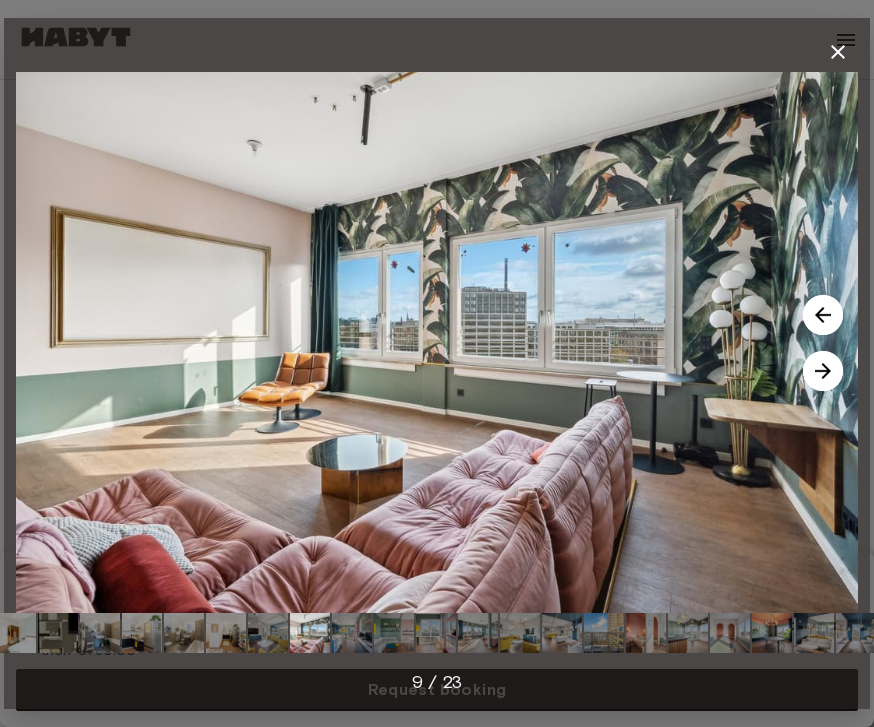 click at bounding box center (823, 371) 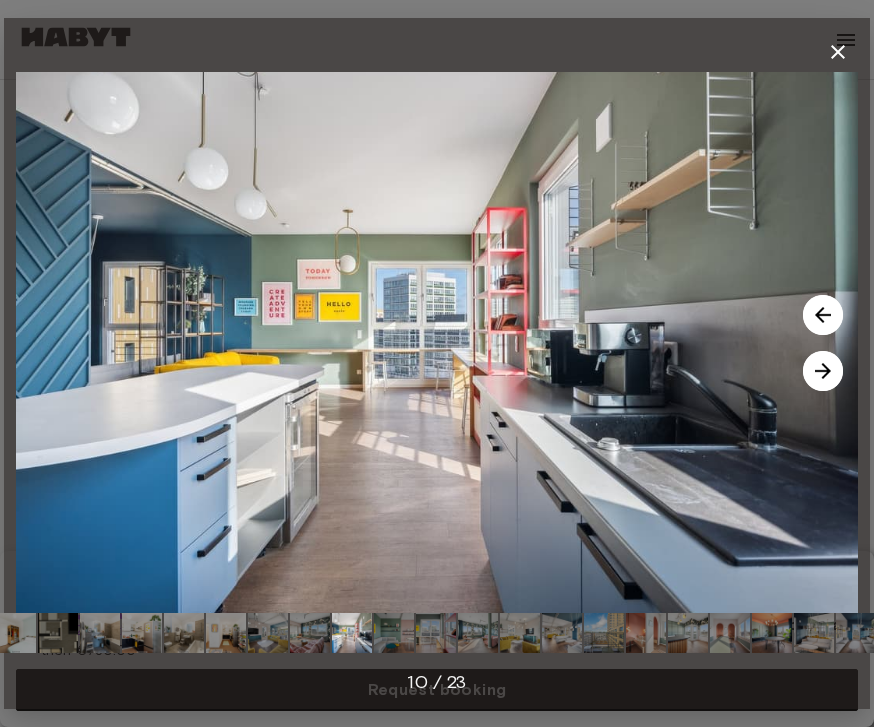 click at bounding box center [823, 371] 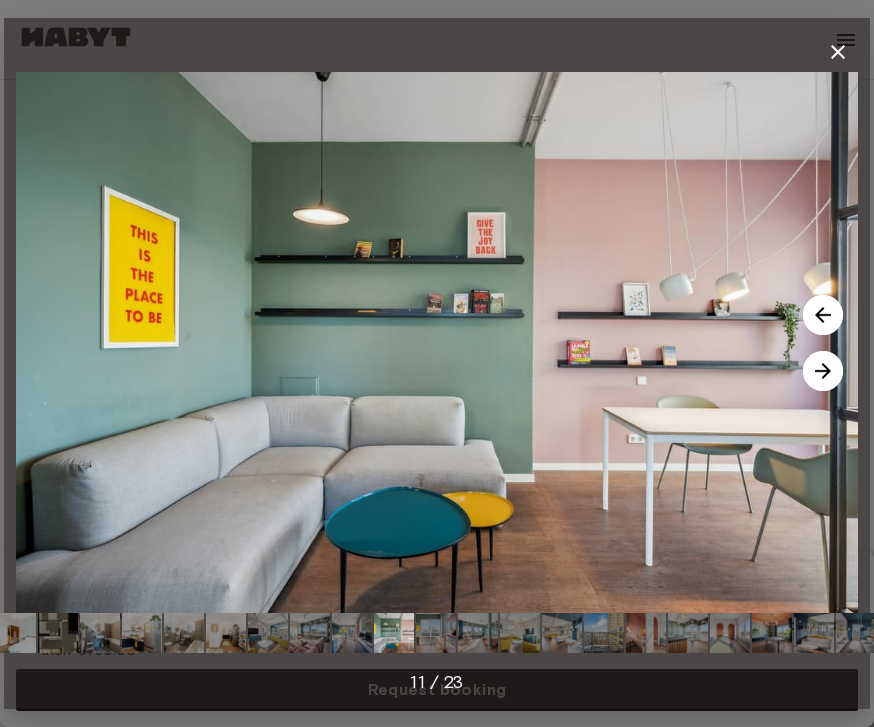 click at bounding box center [823, 371] 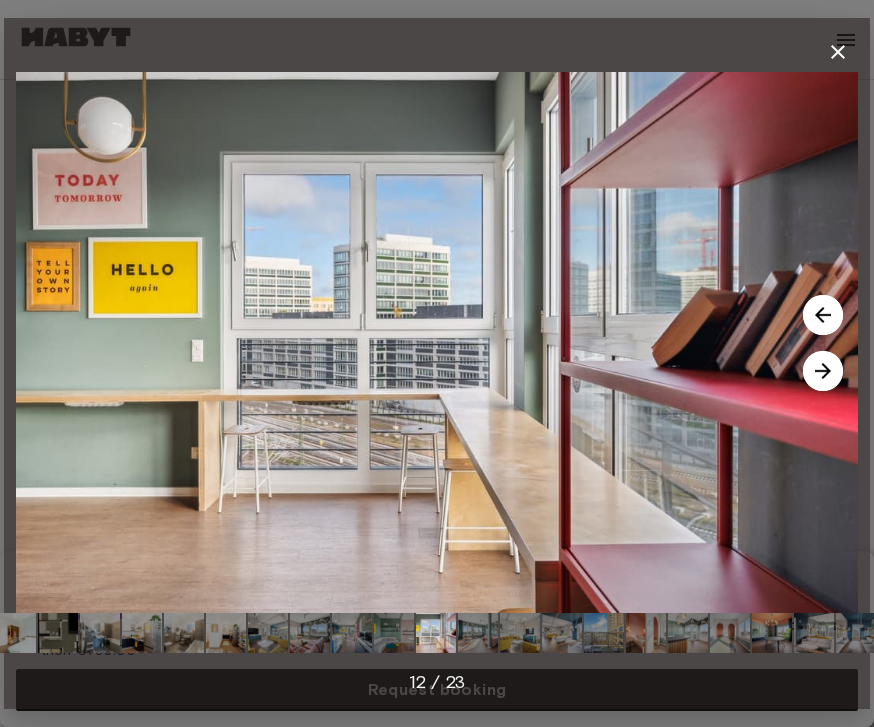 click at bounding box center [823, 371] 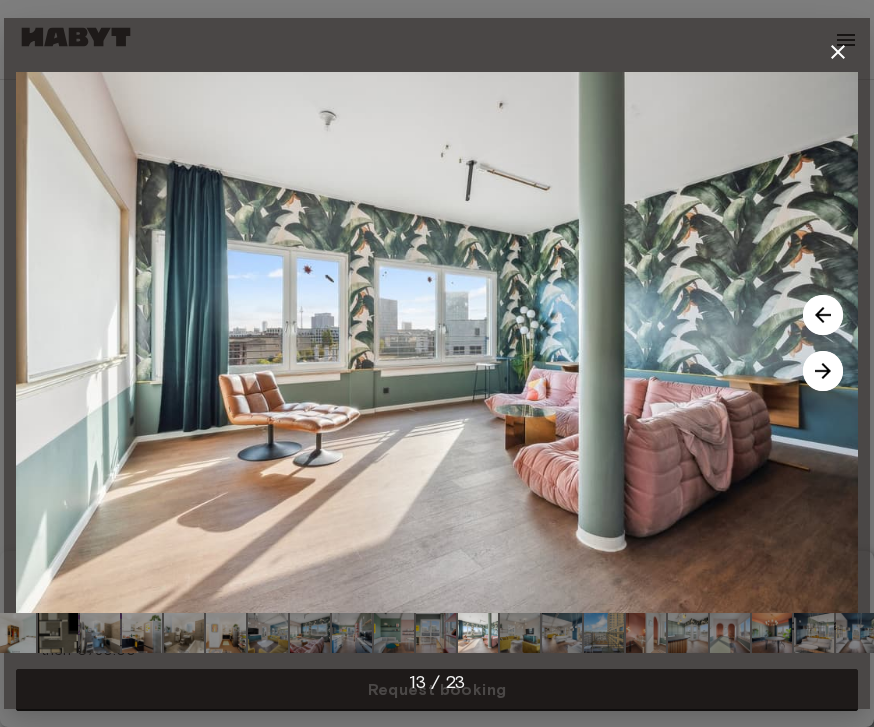click at bounding box center [823, 371] 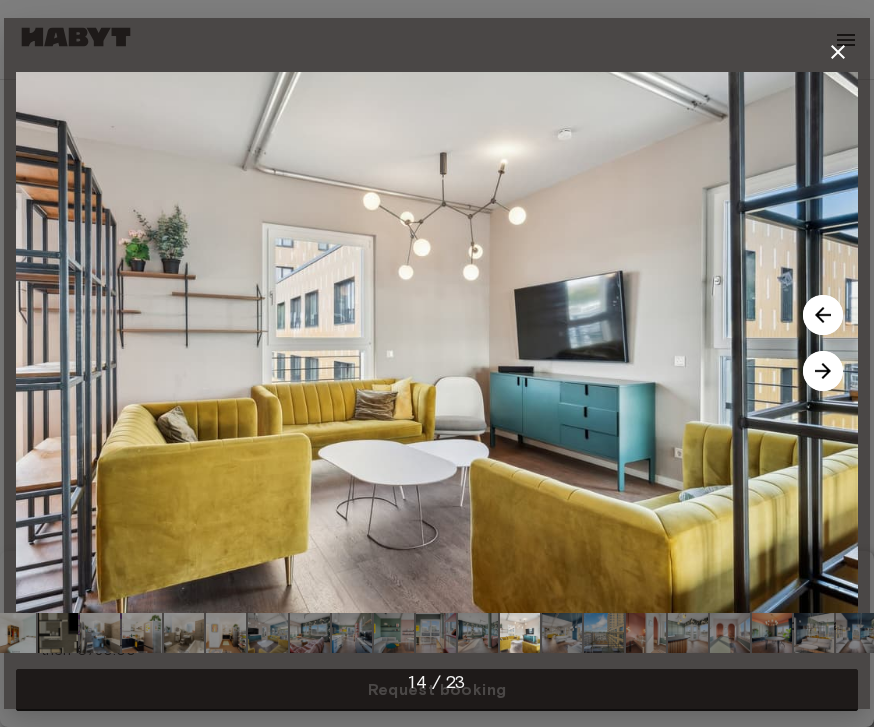 click at bounding box center (823, 371) 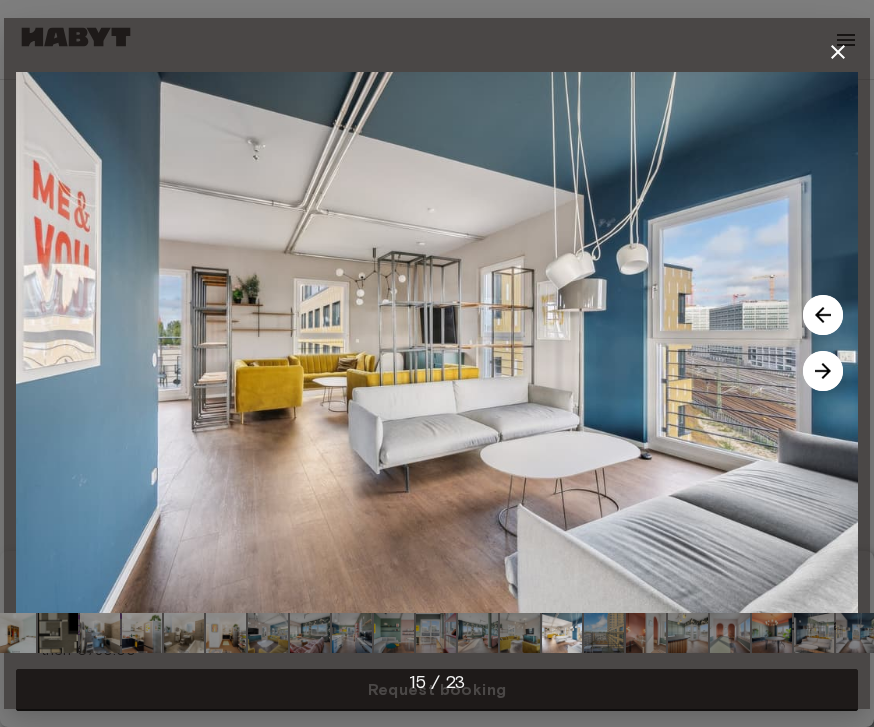 click at bounding box center [823, 371] 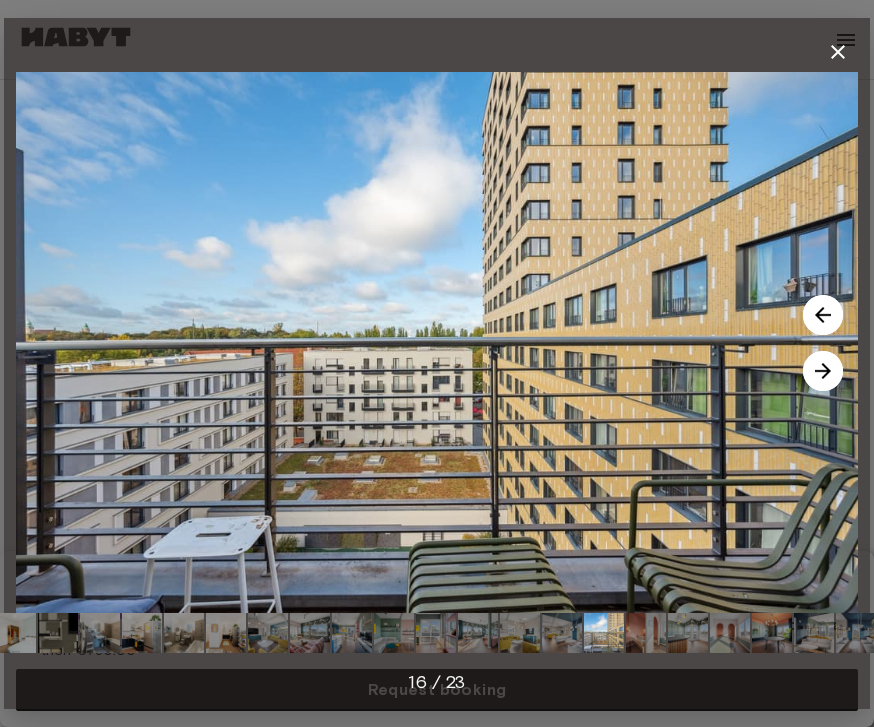 click at bounding box center (823, 371) 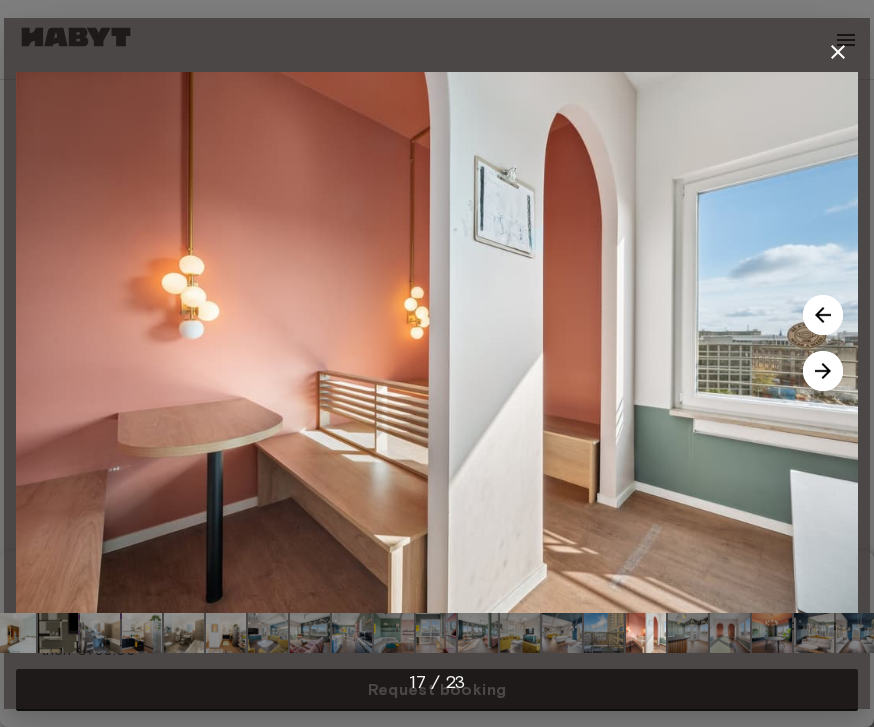 click at bounding box center [823, 315] 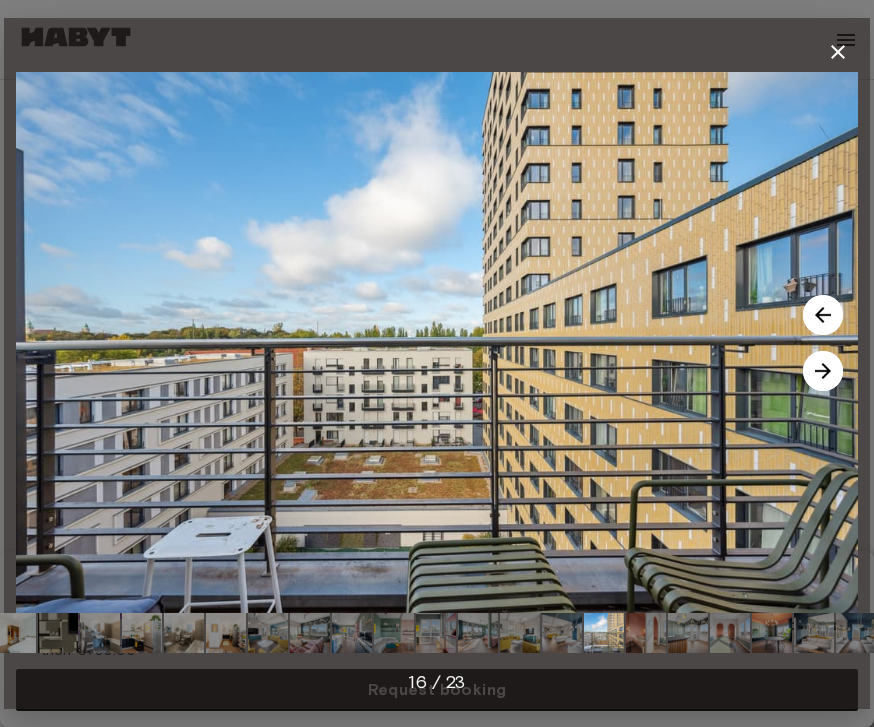 click at bounding box center [823, 371] 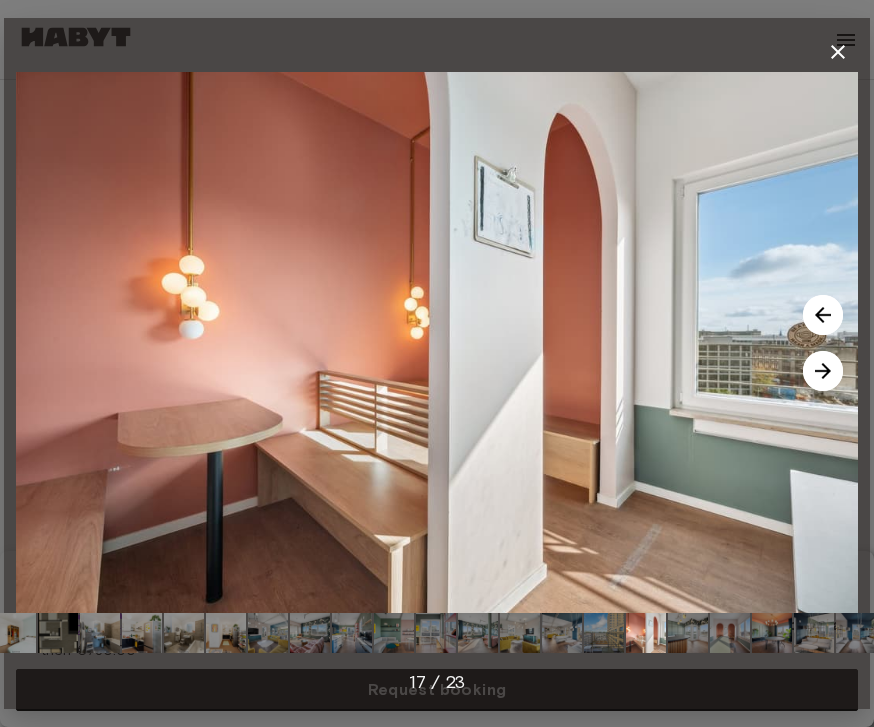 click at bounding box center [823, 371] 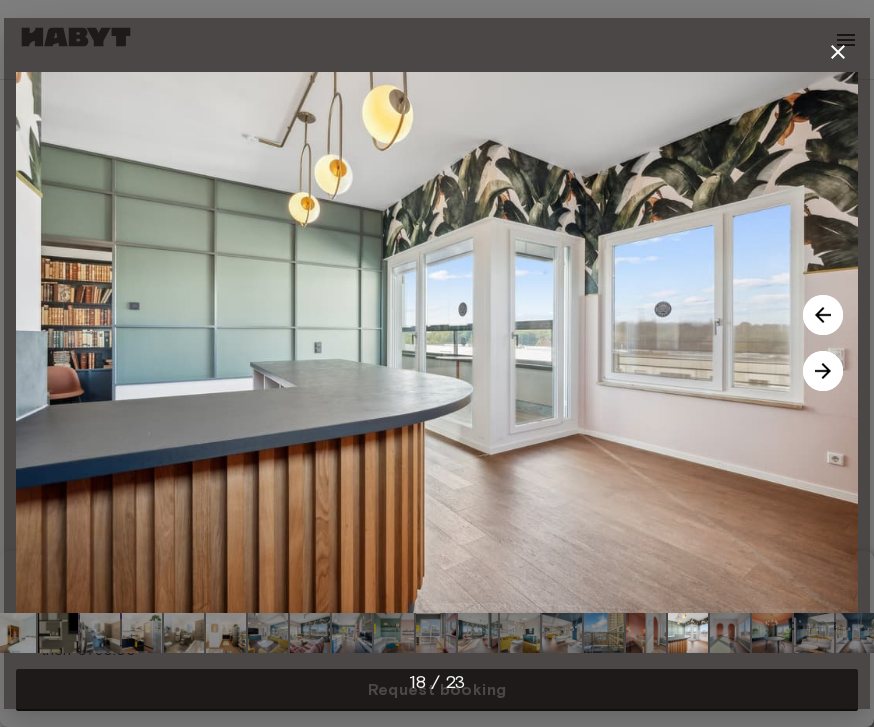 click at bounding box center [823, 371] 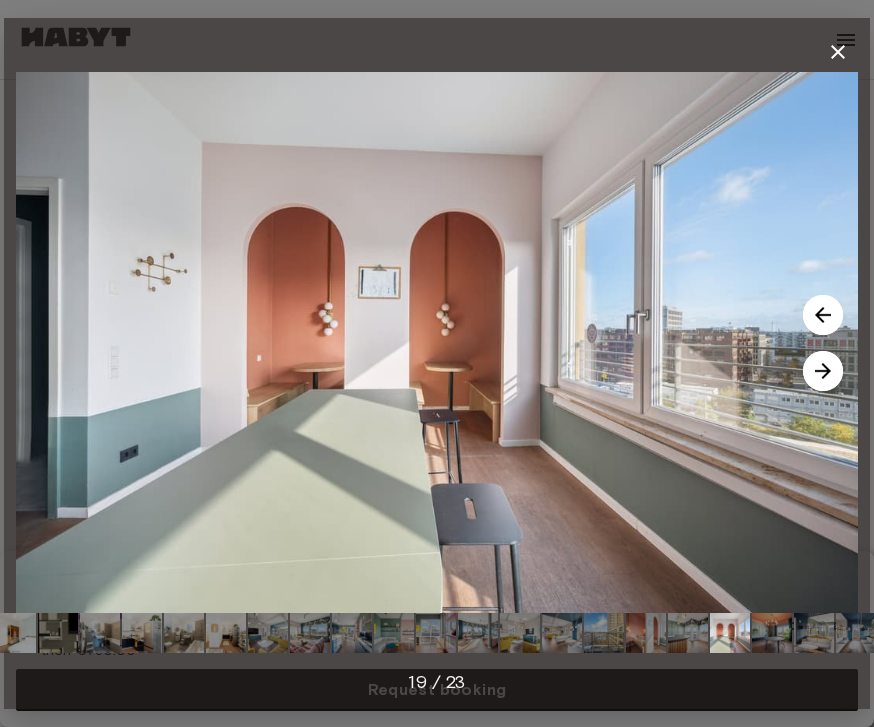 click at bounding box center (823, 371) 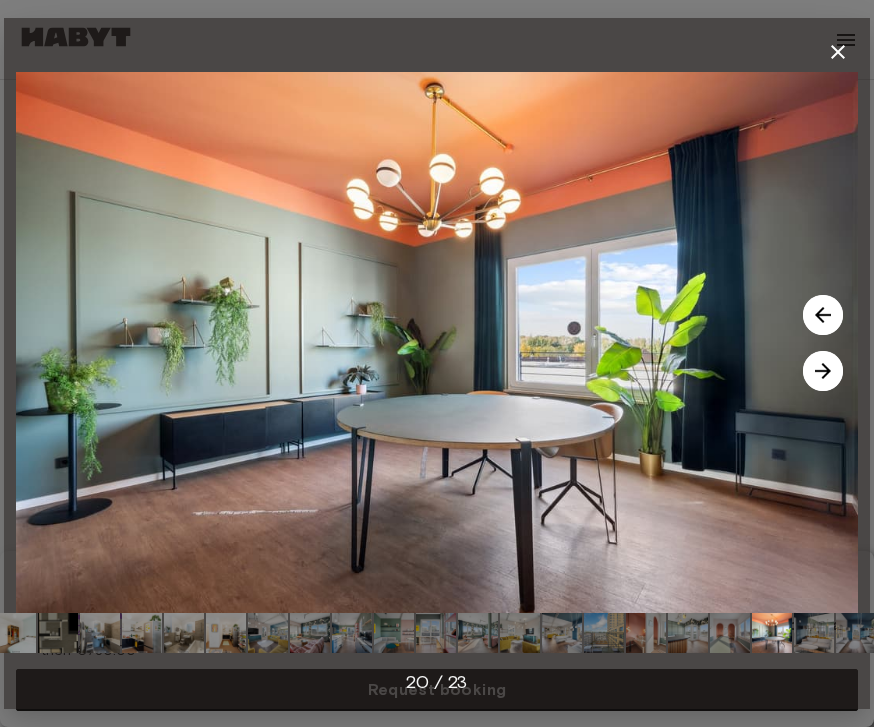 click 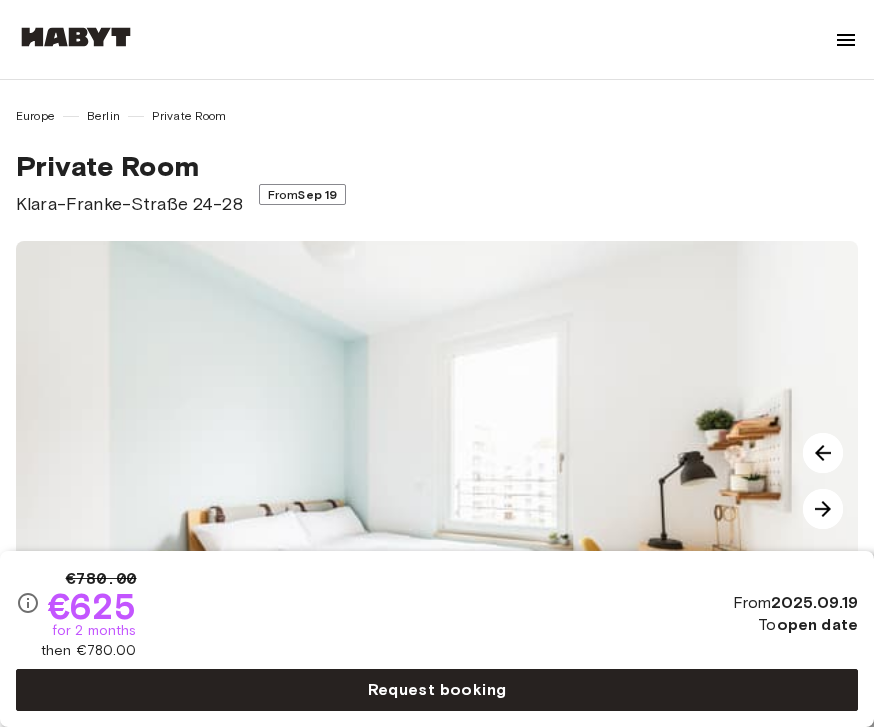 scroll, scrollTop: 0, scrollLeft: 0, axis: both 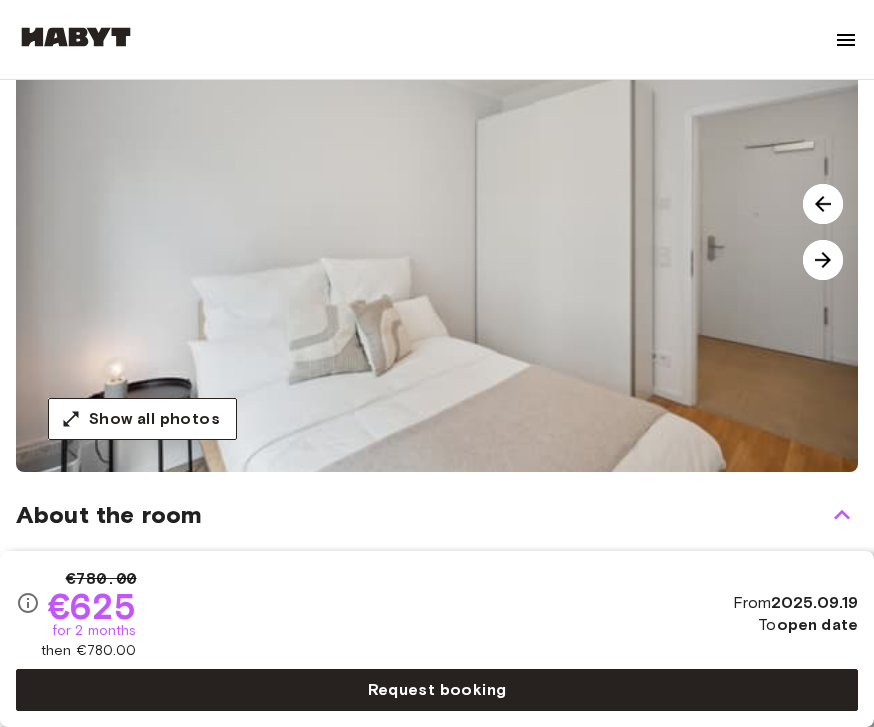 click at bounding box center [823, 260] 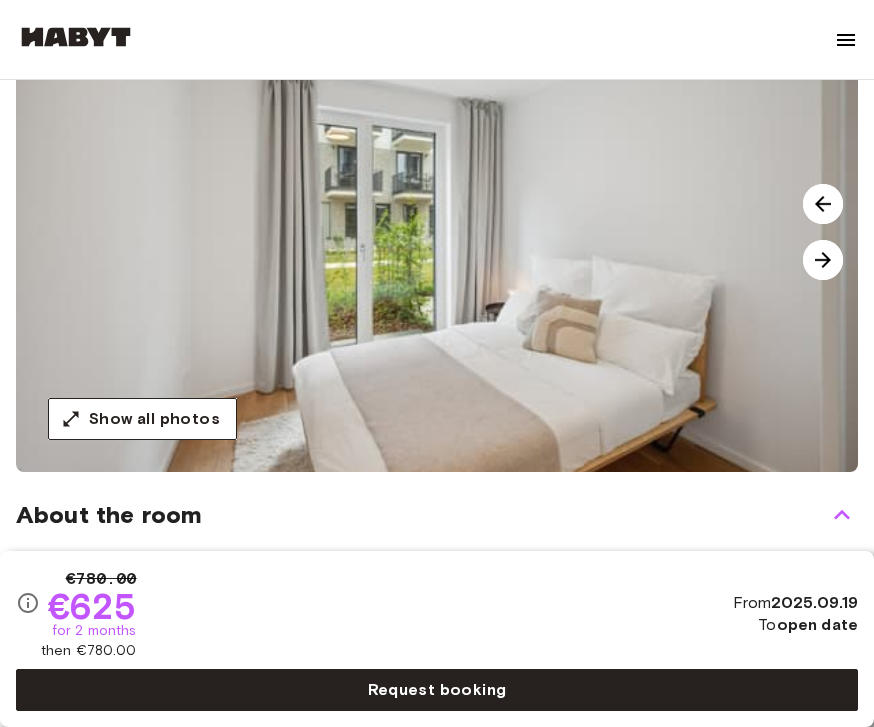 click at bounding box center (823, 260) 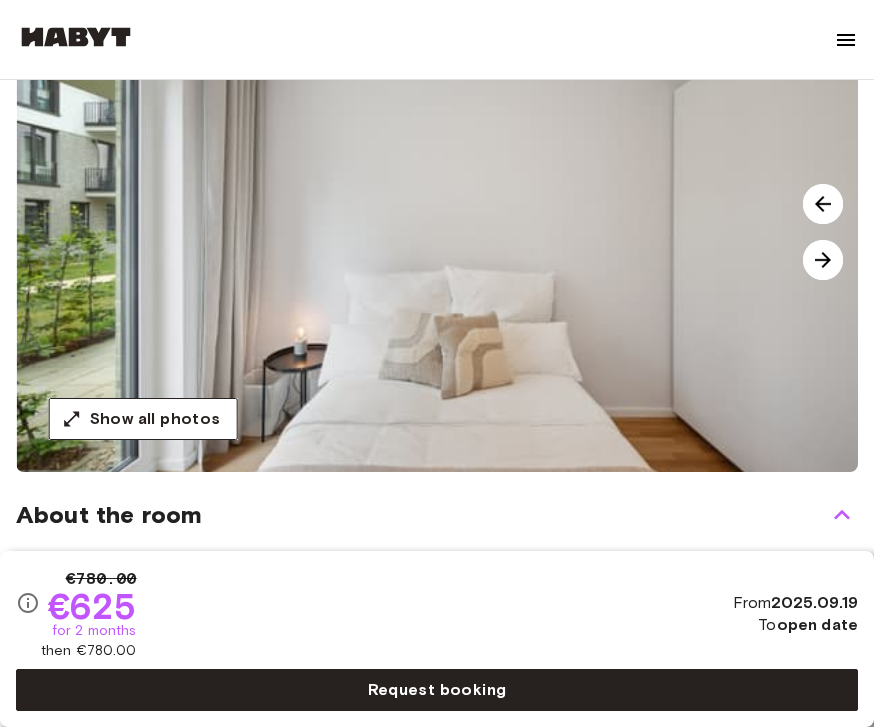 click at bounding box center [823, 260] 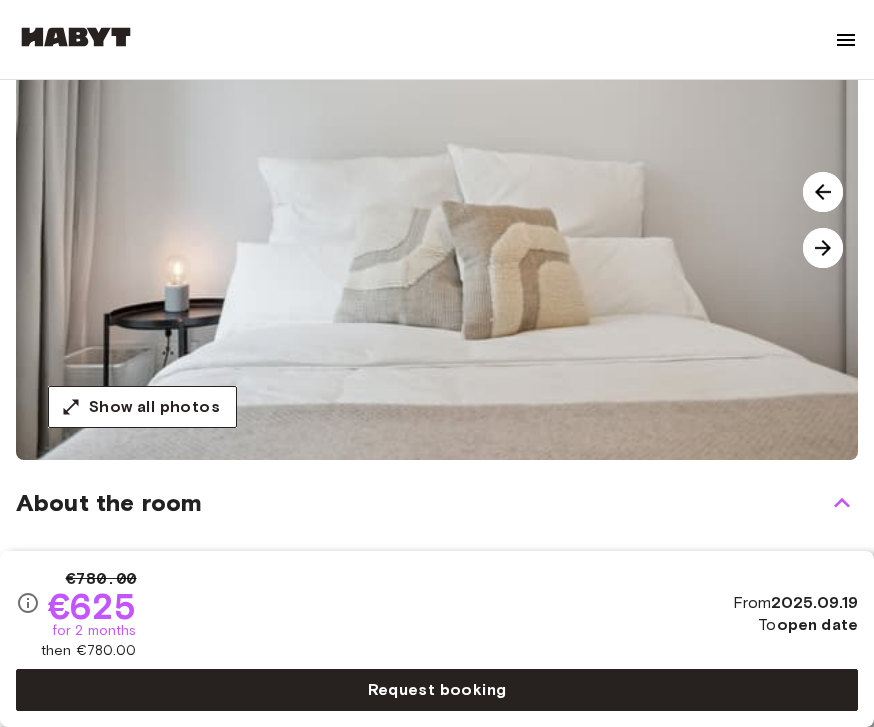 scroll, scrollTop: 265, scrollLeft: 0, axis: vertical 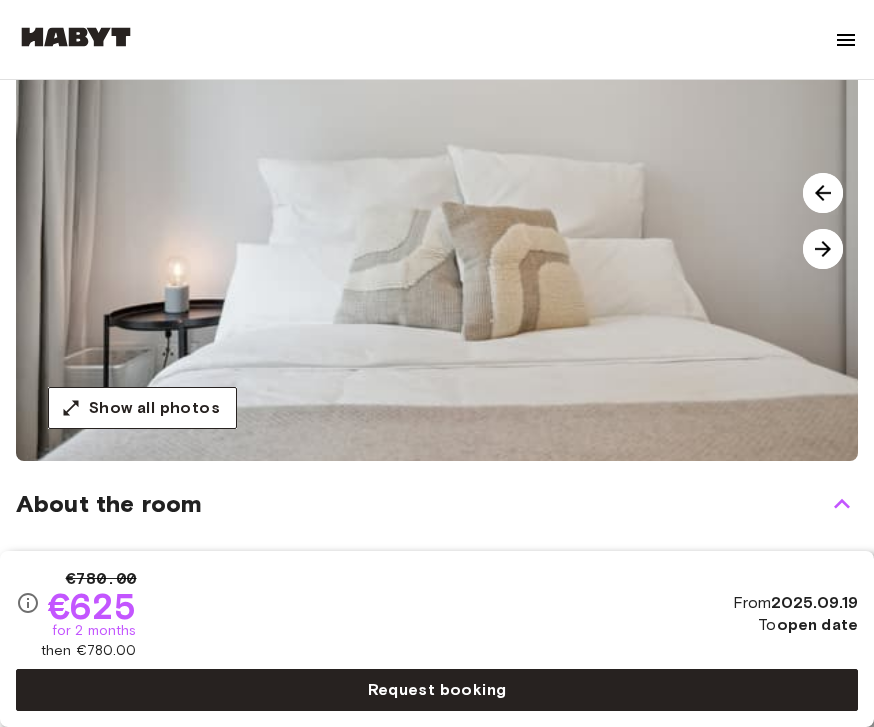 click at bounding box center [823, 249] 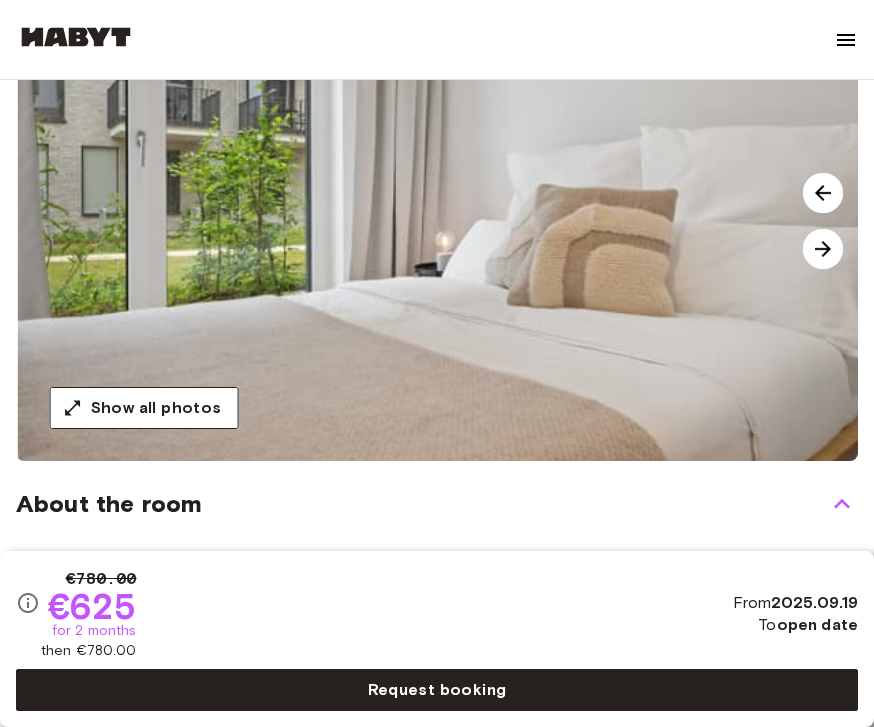 click at bounding box center (823, 249) 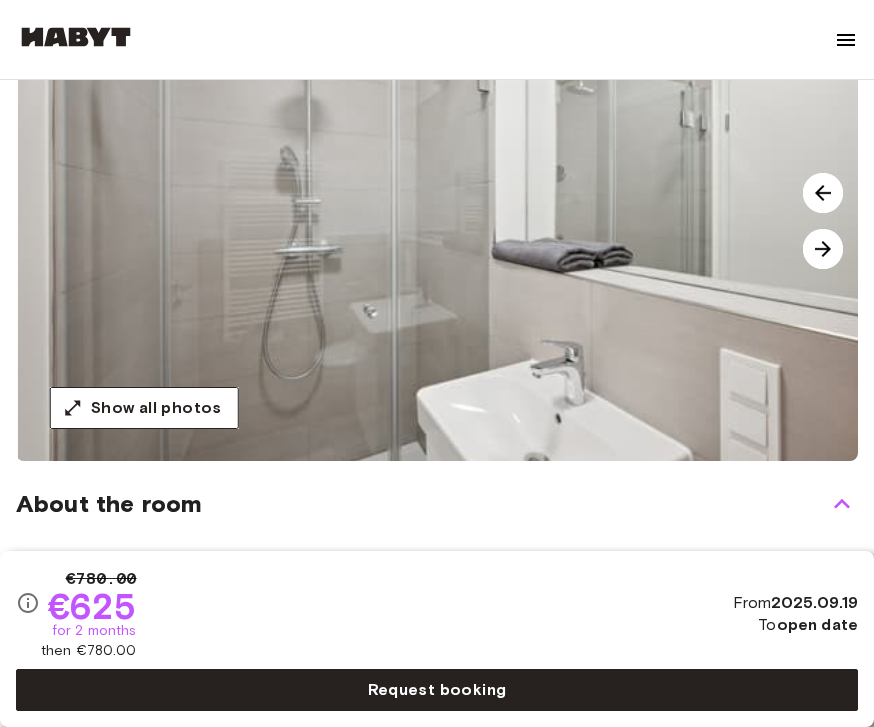 click at bounding box center (823, 249) 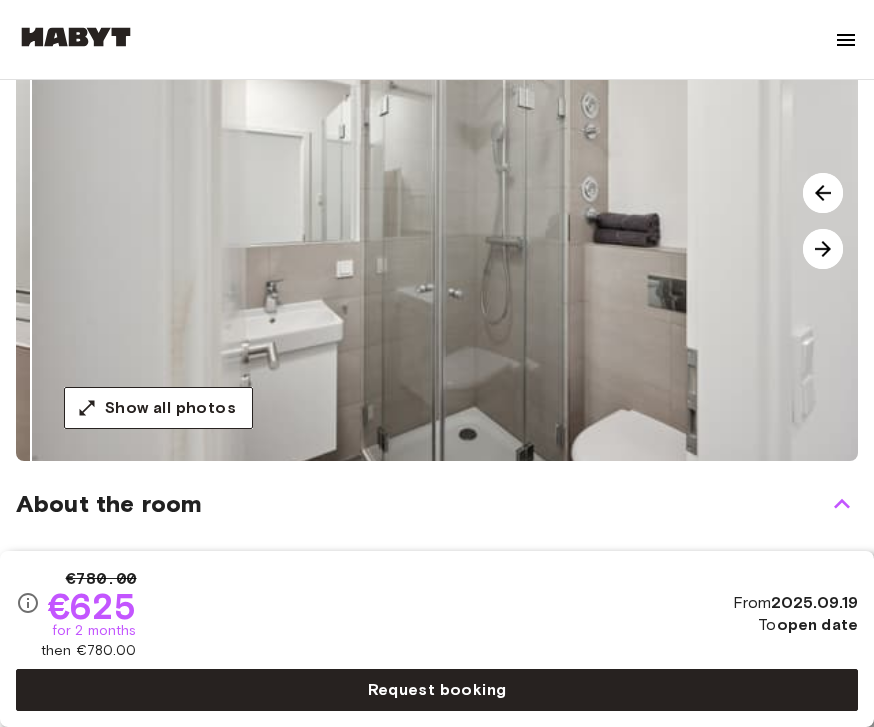 click at bounding box center (823, 249) 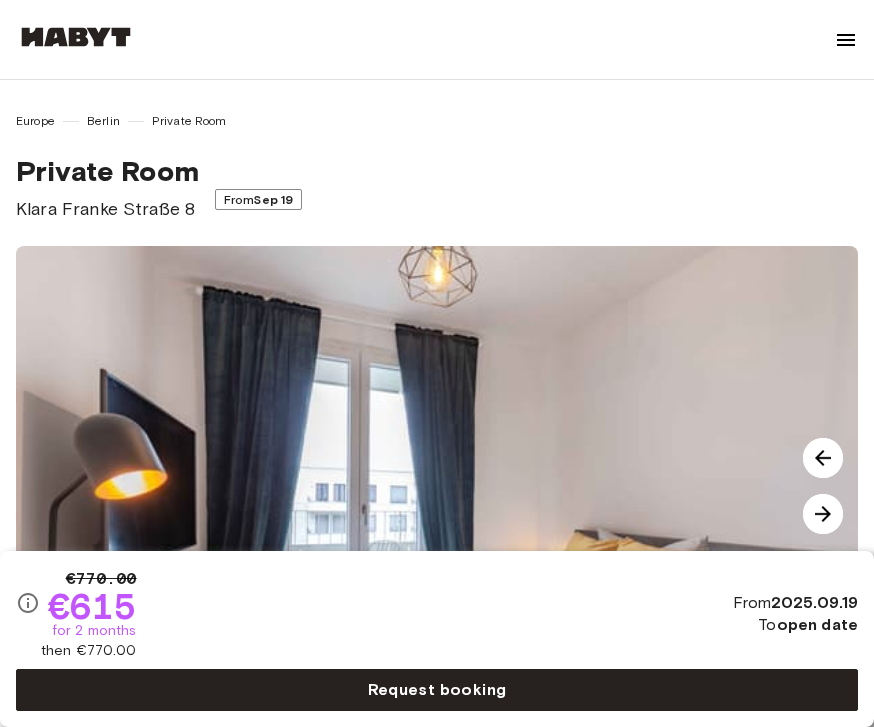 scroll, scrollTop: 0, scrollLeft: 0, axis: both 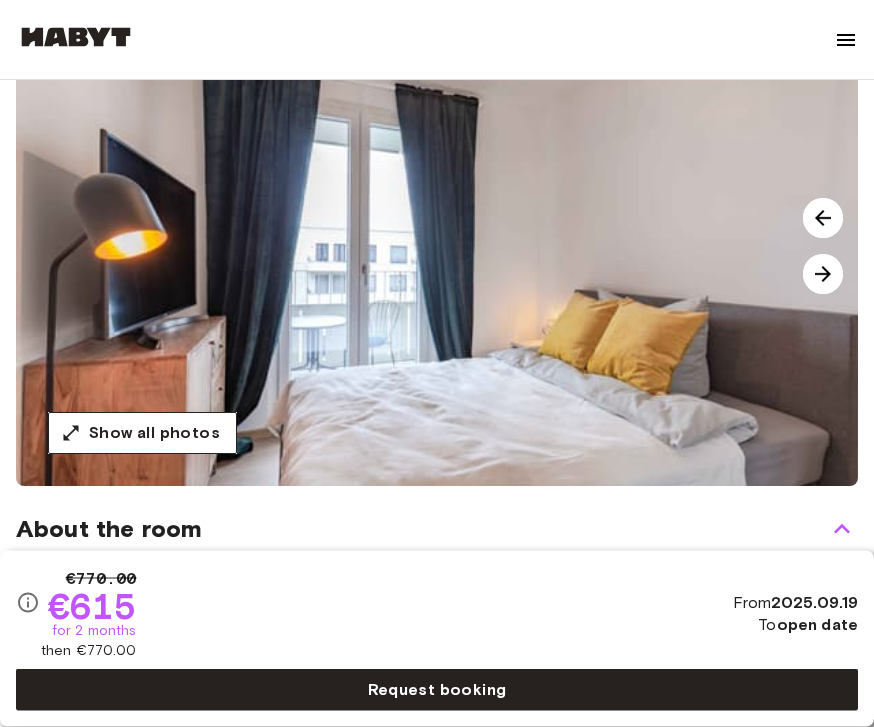 click at bounding box center [823, 275] 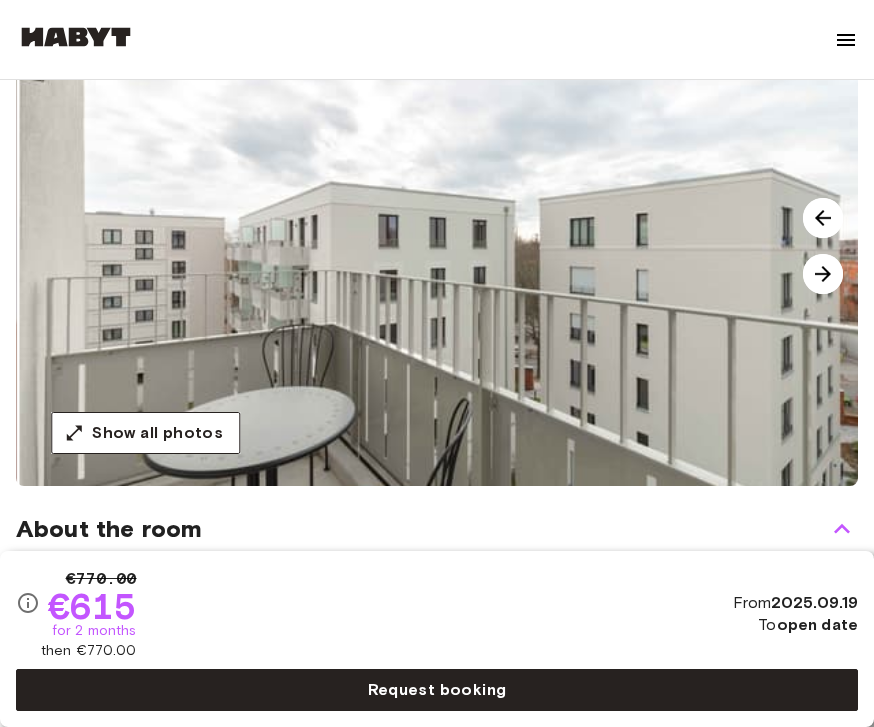 click at bounding box center [823, 274] 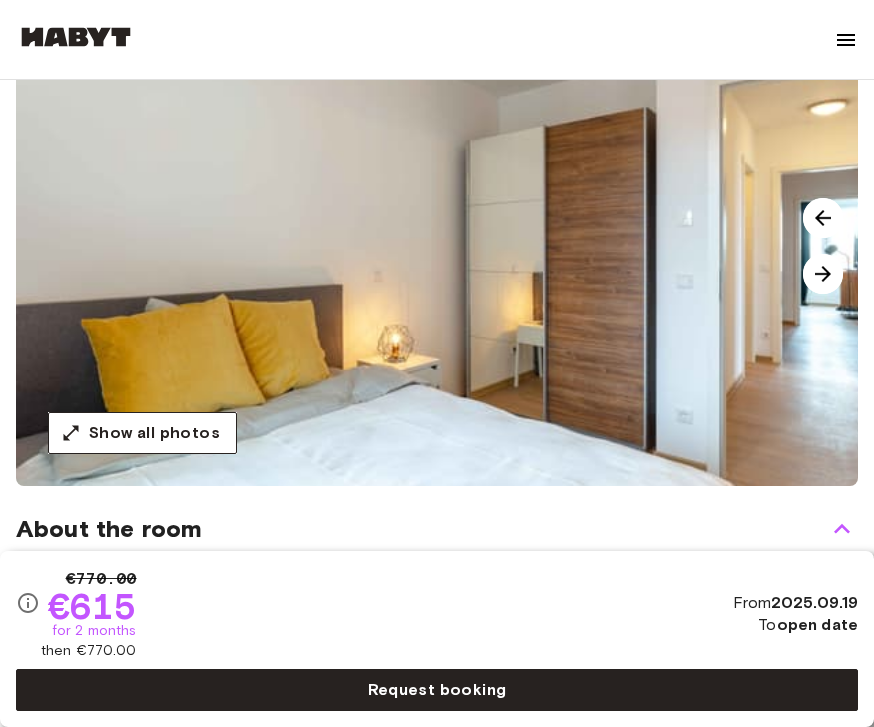 click at bounding box center (823, 274) 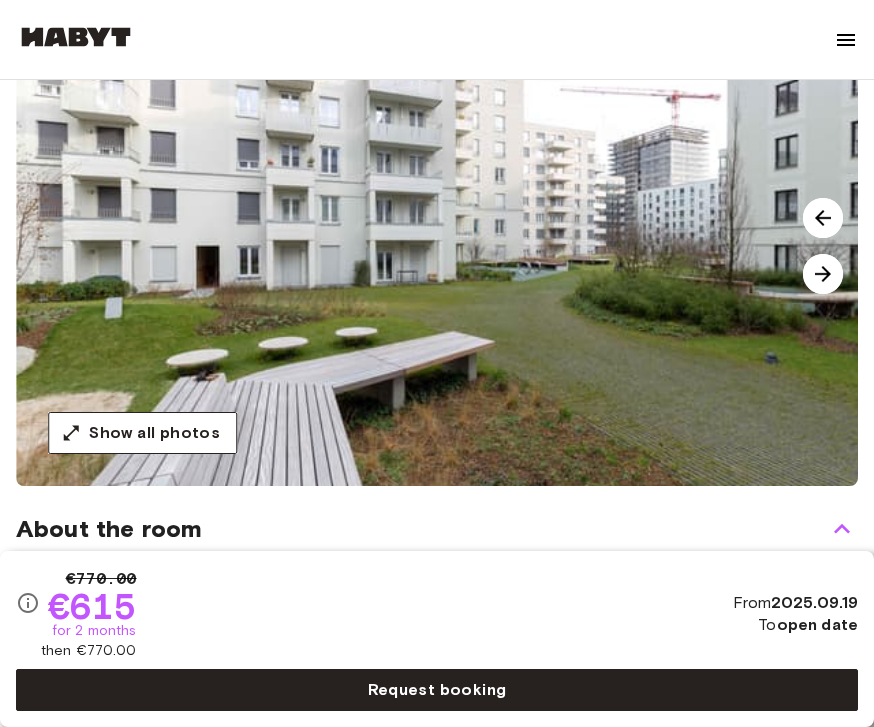 click at bounding box center [823, 274] 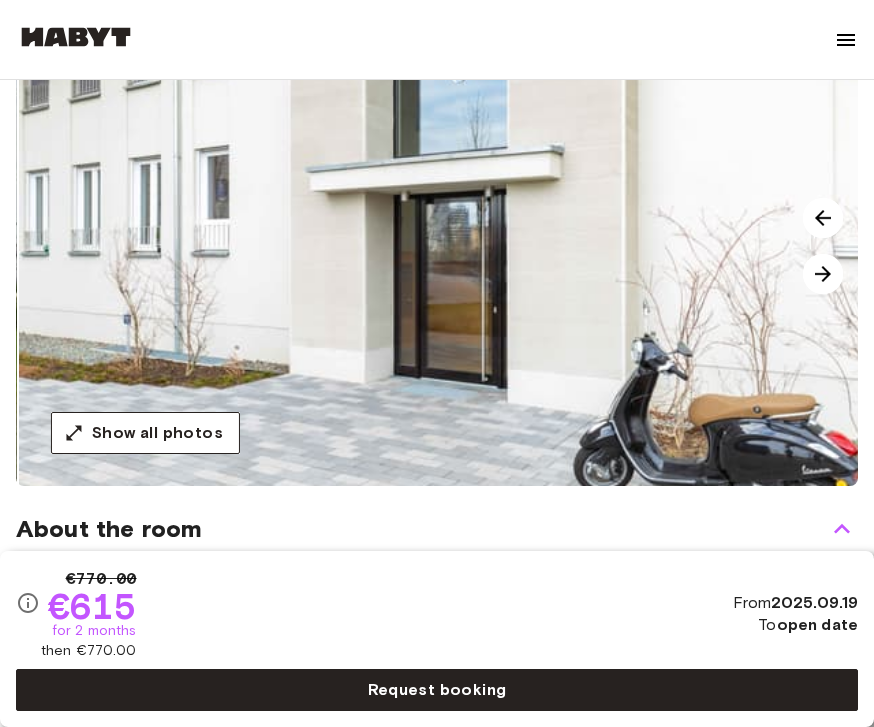 click at bounding box center (823, 274) 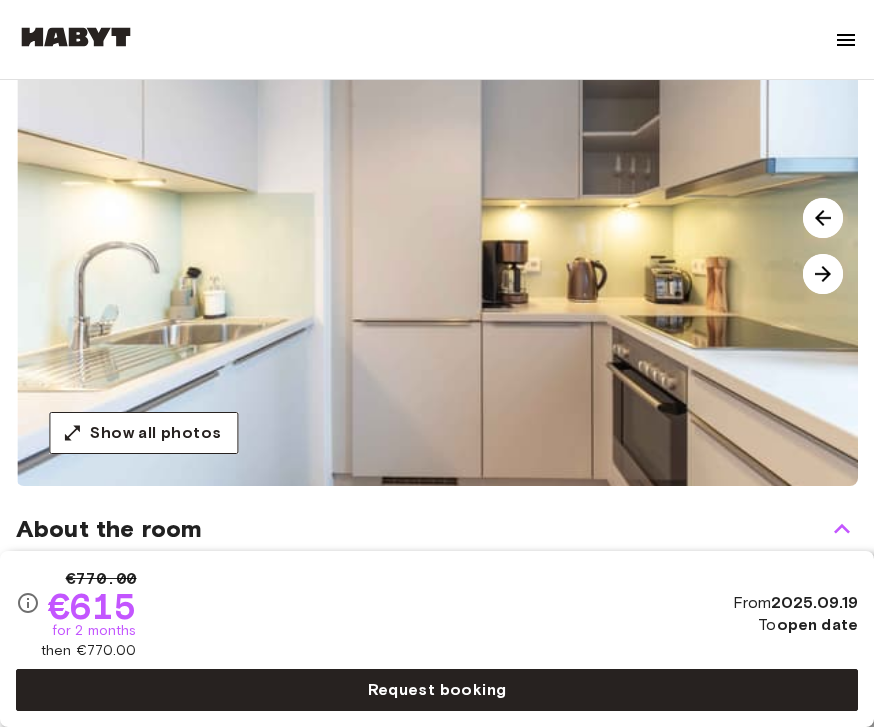 click at bounding box center [823, 274] 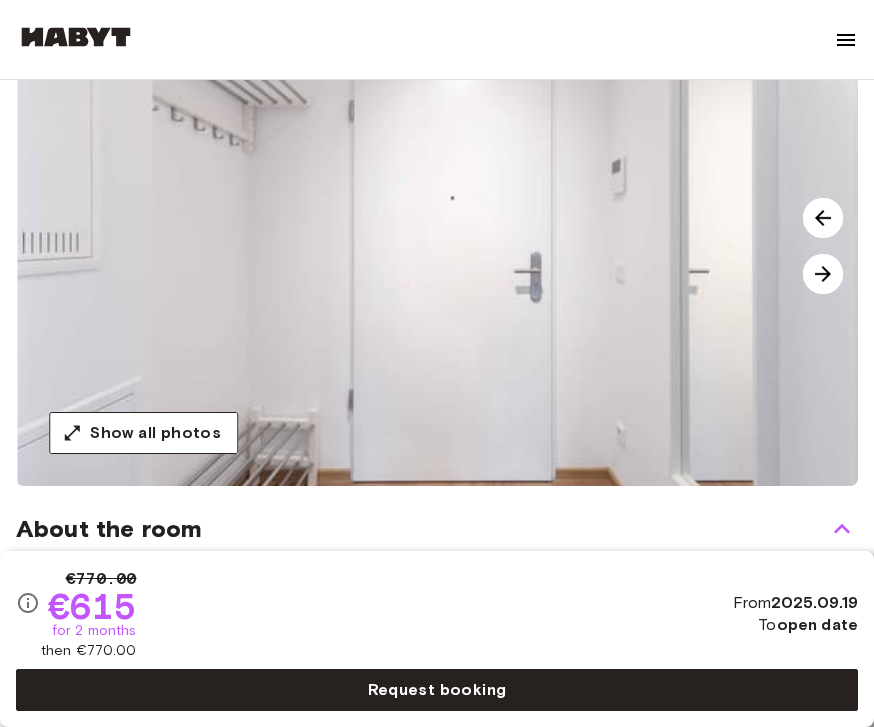 click at bounding box center [823, 274] 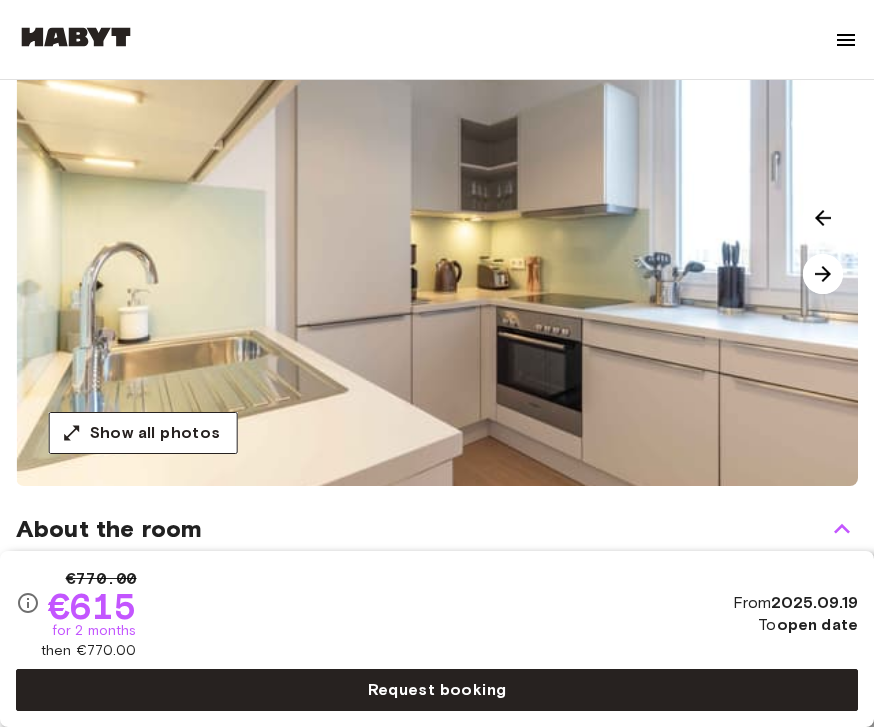 click at bounding box center [823, 274] 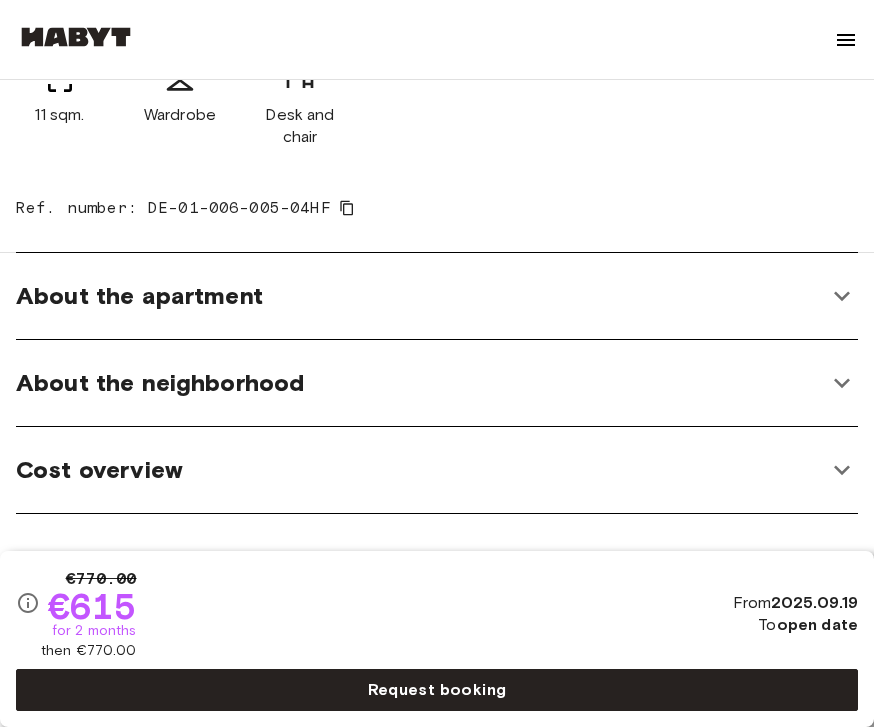 scroll, scrollTop: 796, scrollLeft: 0, axis: vertical 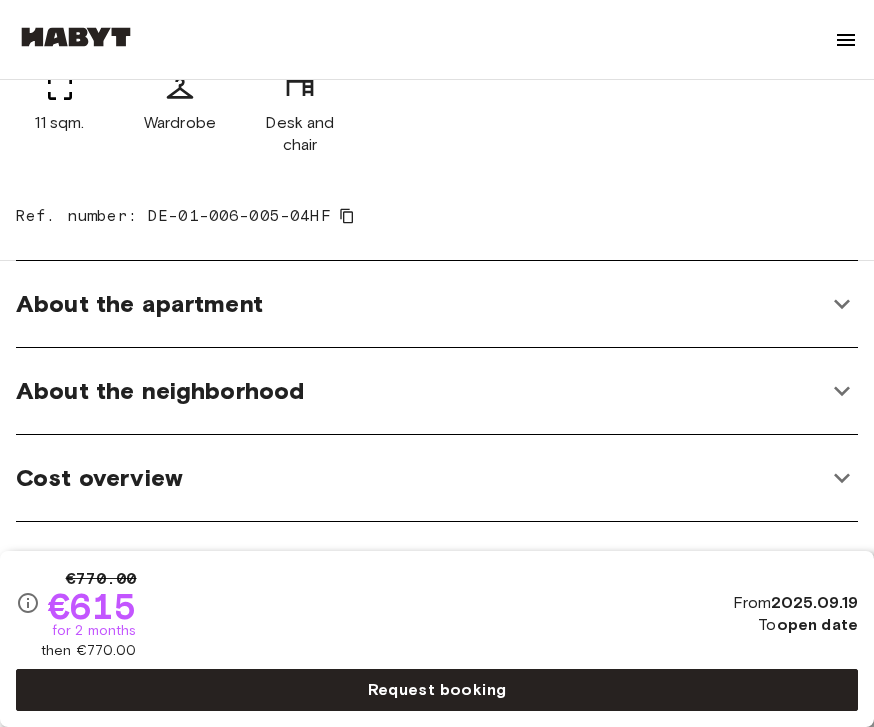 click 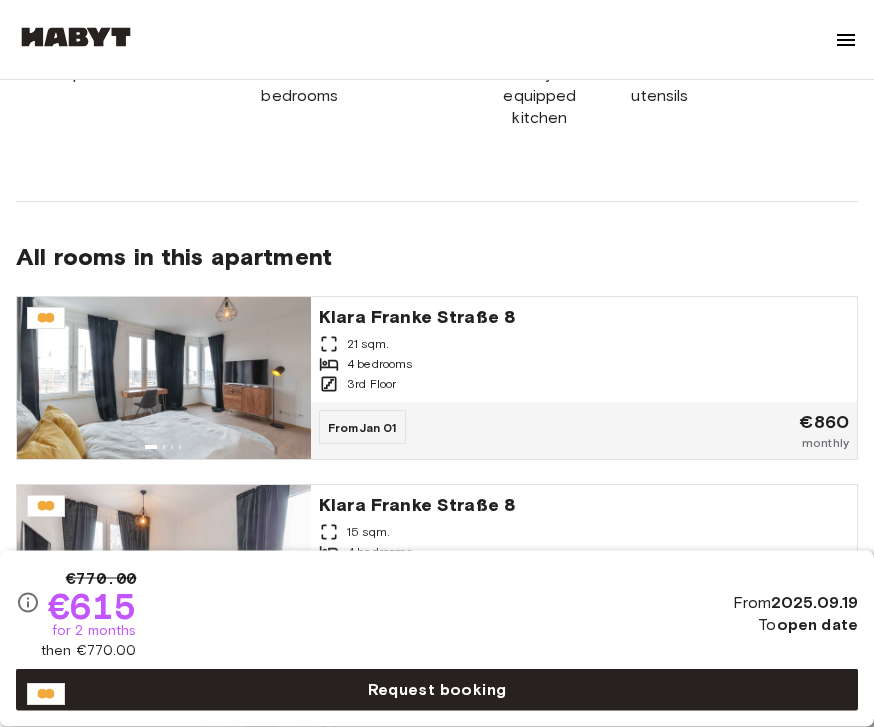 scroll, scrollTop: 1278, scrollLeft: 0, axis: vertical 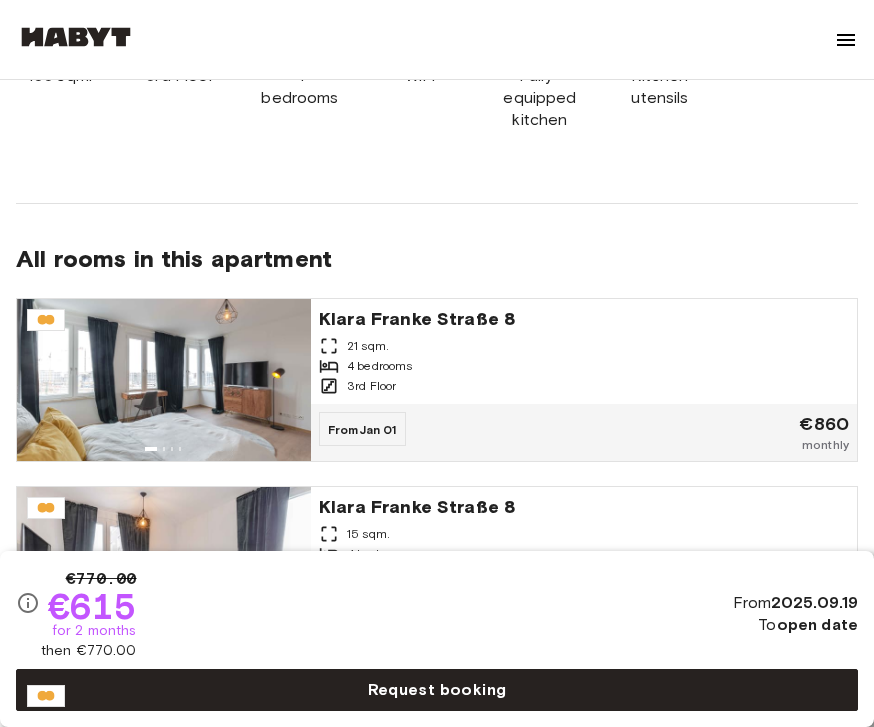 click on "[PERSON] [STREET] [NUMBER] [SQM]. [BEDROOMS] [FLOOR]" at bounding box center [584, 351] 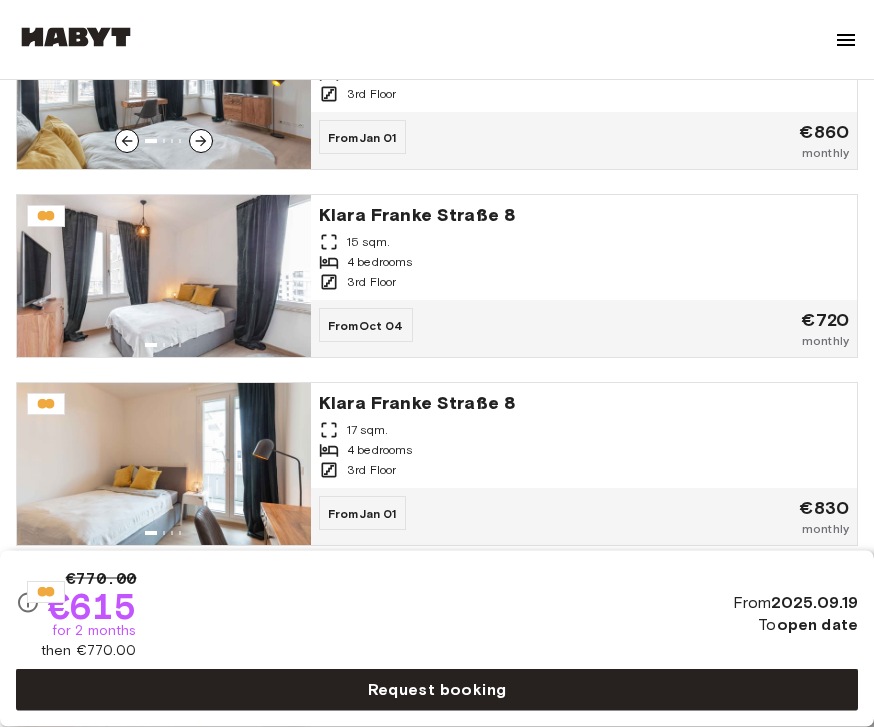 scroll, scrollTop: 1570, scrollLeft: 0, axis: vertical 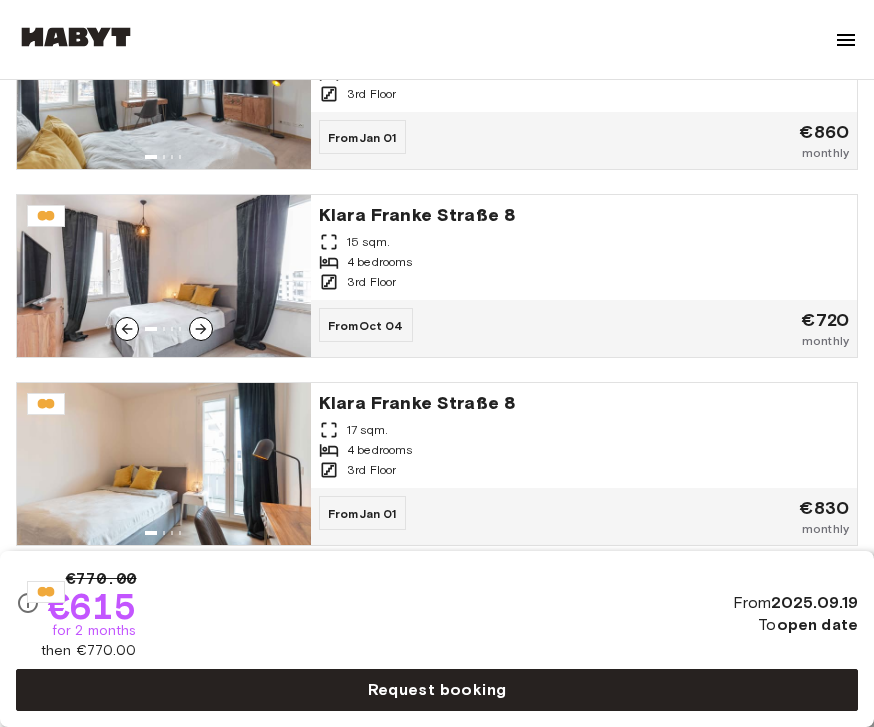 click on "Klara Franke Straße 8" at bounding box center (584, 213) 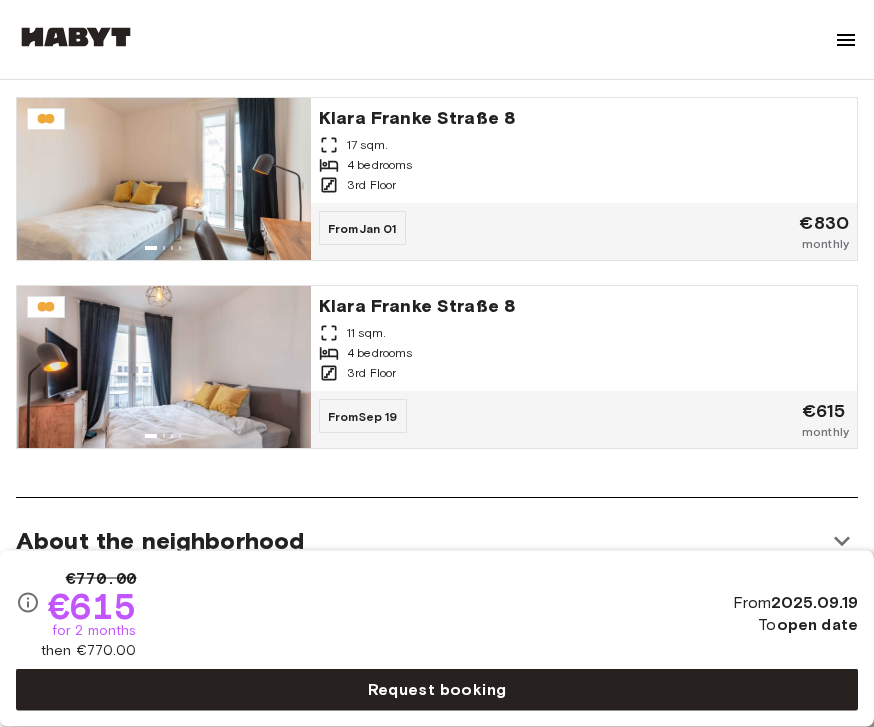 scroll, scrollTop: 1855, scrollLeft: 0, axis: vertical 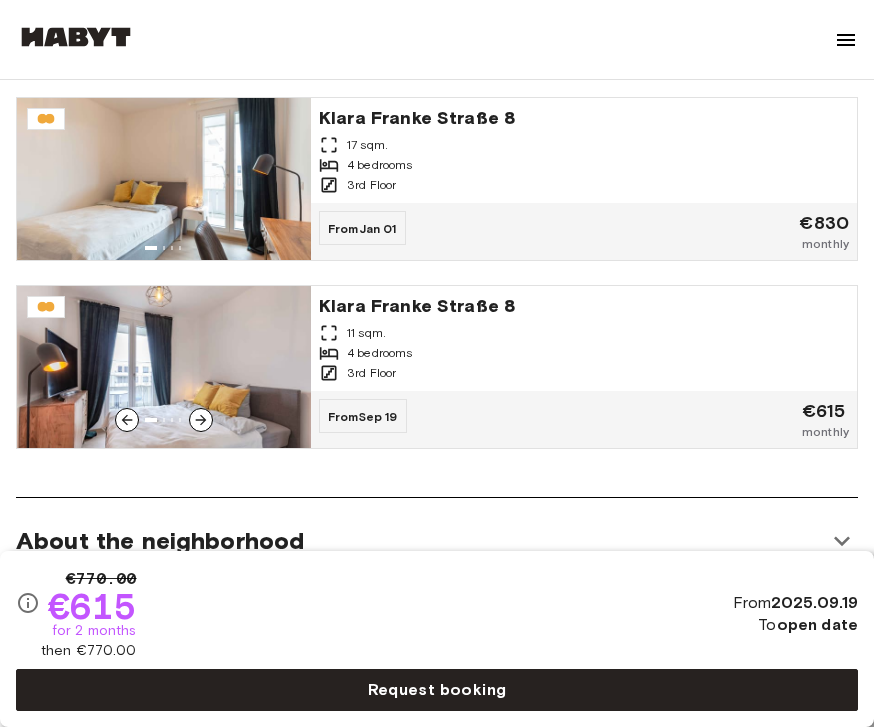 click on "Klara Franke Straße 8" at bounding box center (584, 304) 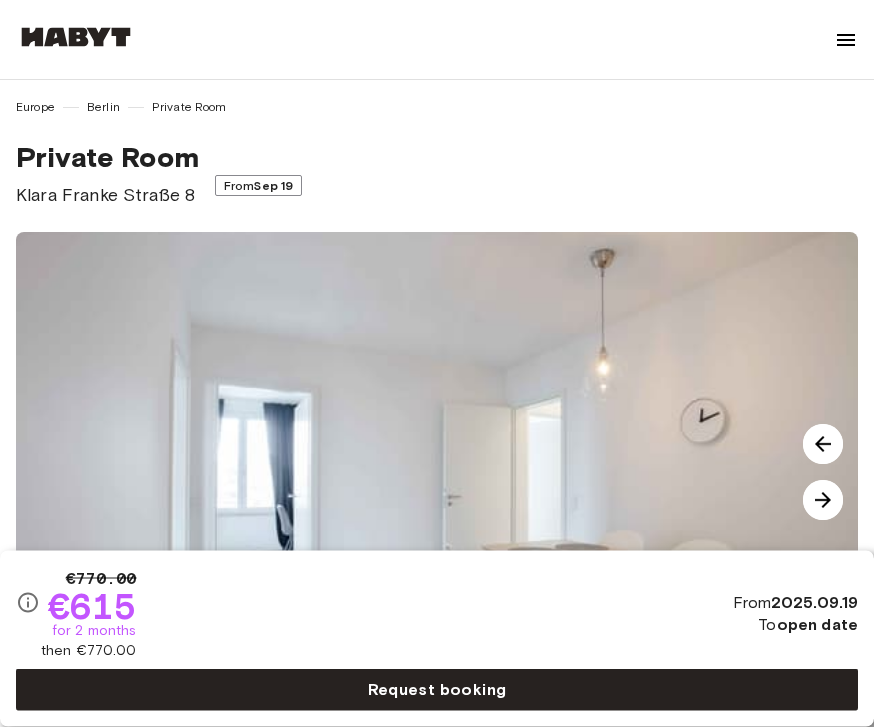 scroll, scrollTop: 0, scrollLeft: 0, axis: both 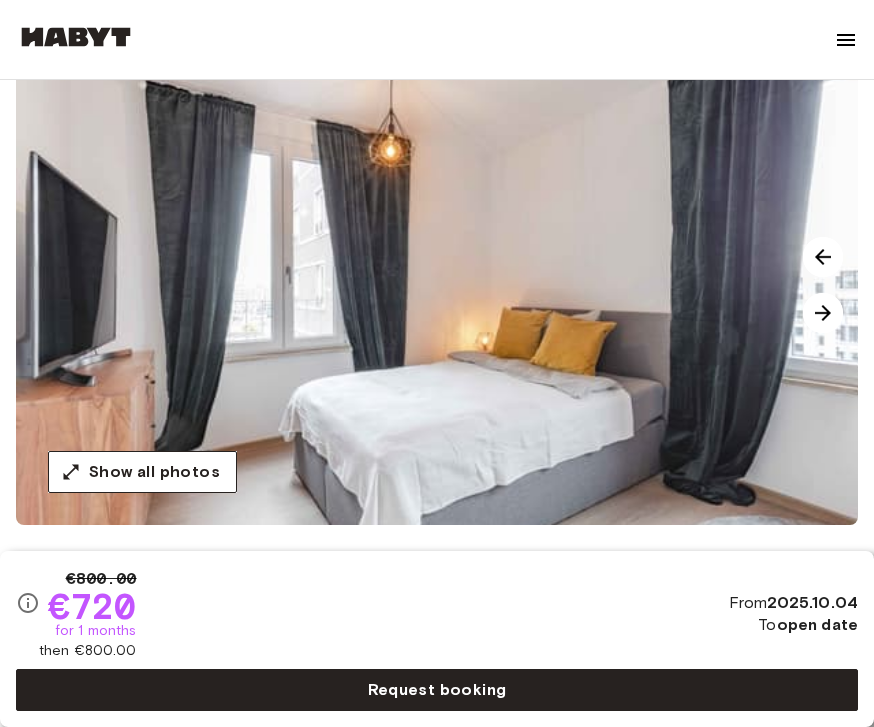 click at bounding box center (823, 313) 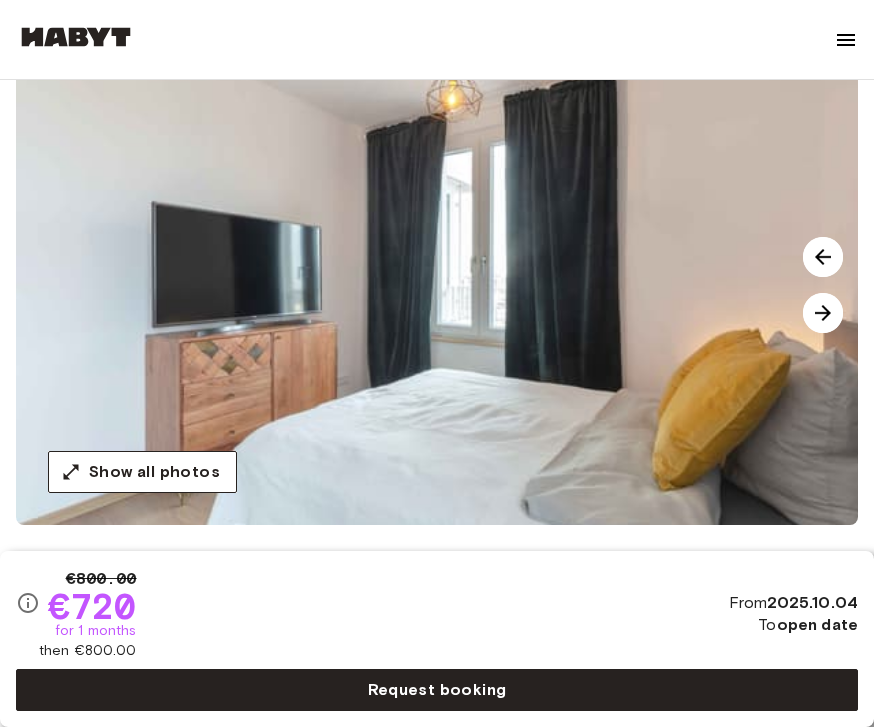 click at bounding box center [823, 313] 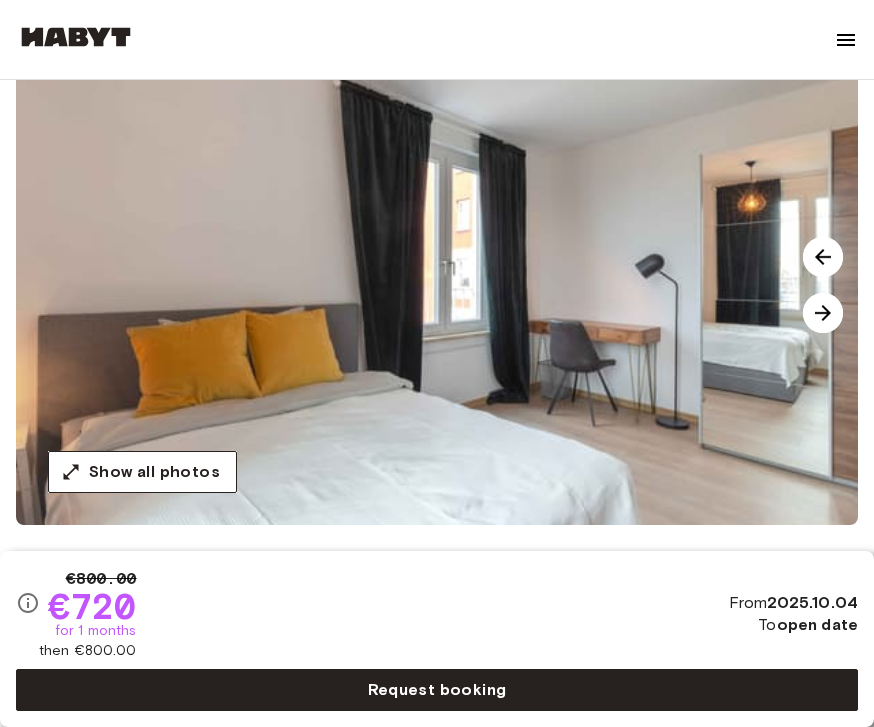 click at bounding box center [823, 313] 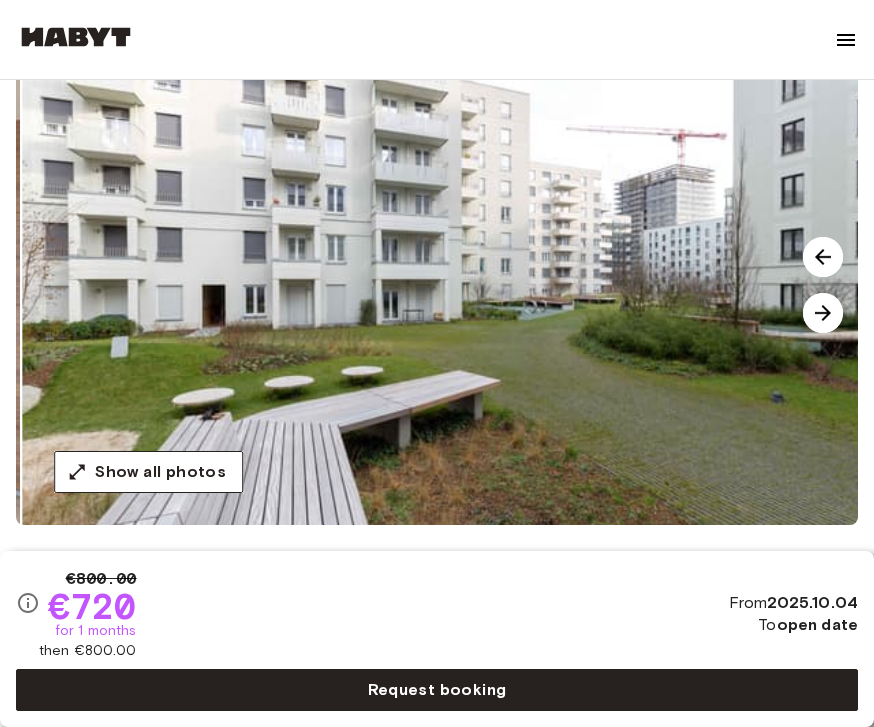 click at bounding box center (823, 313) 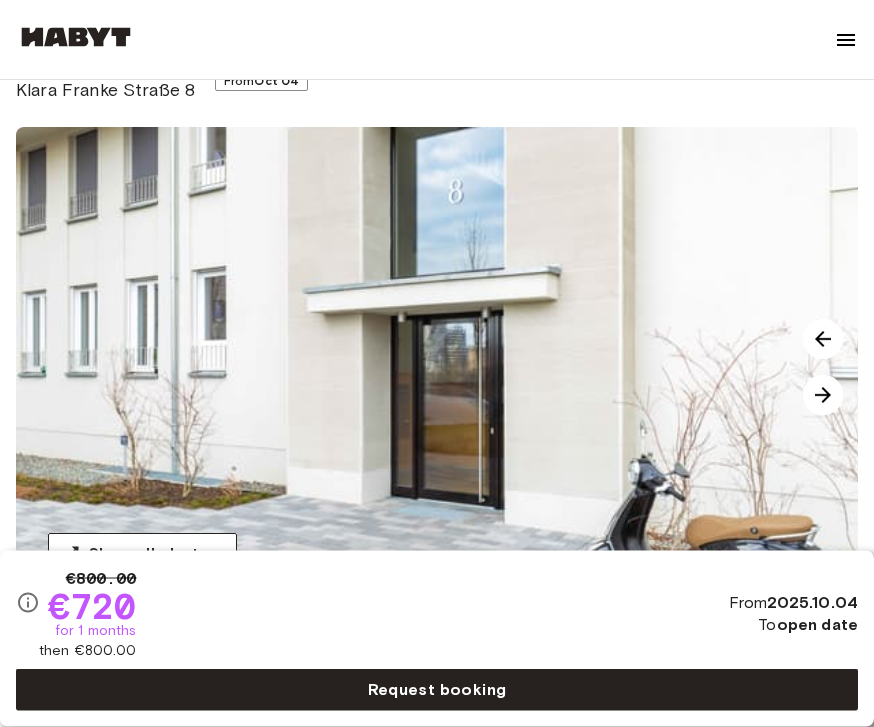 scroll, scrollTop: 3, scrollLeft: 0, axis: vertical 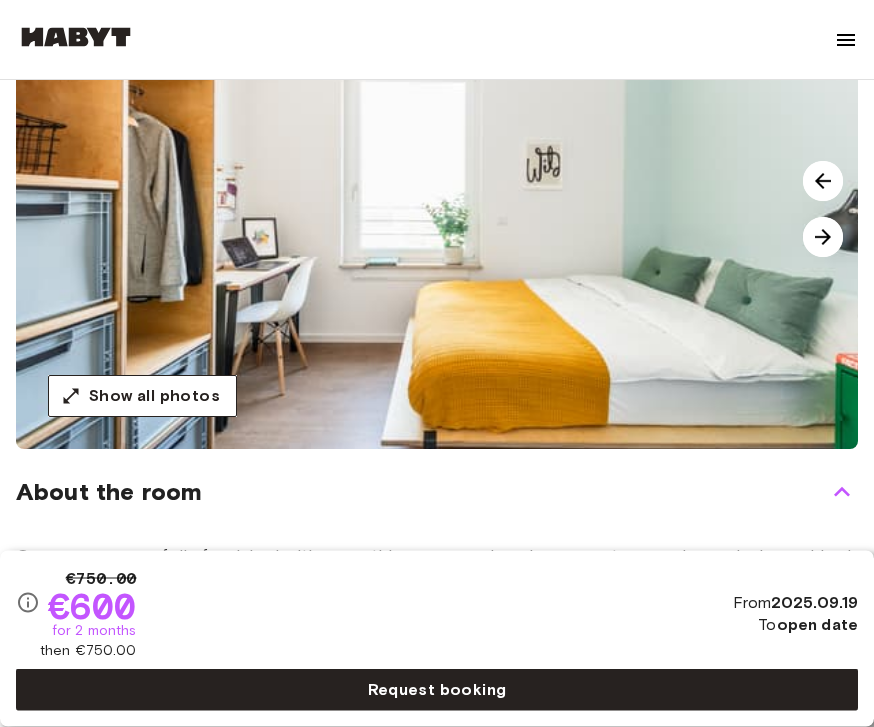 click at bounding box center [823, 238] 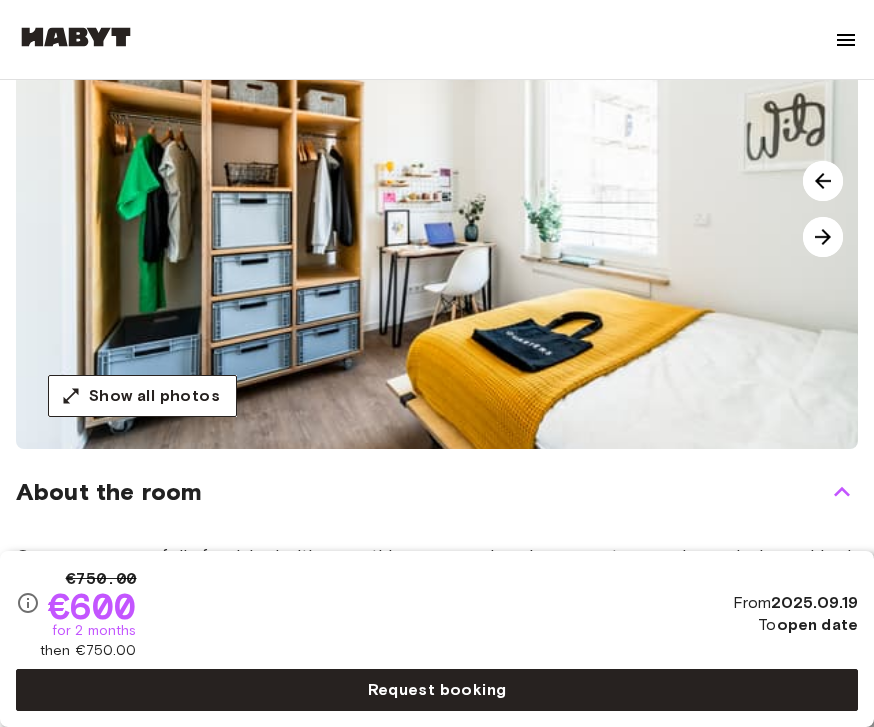 click at bounding box center [823, 237] 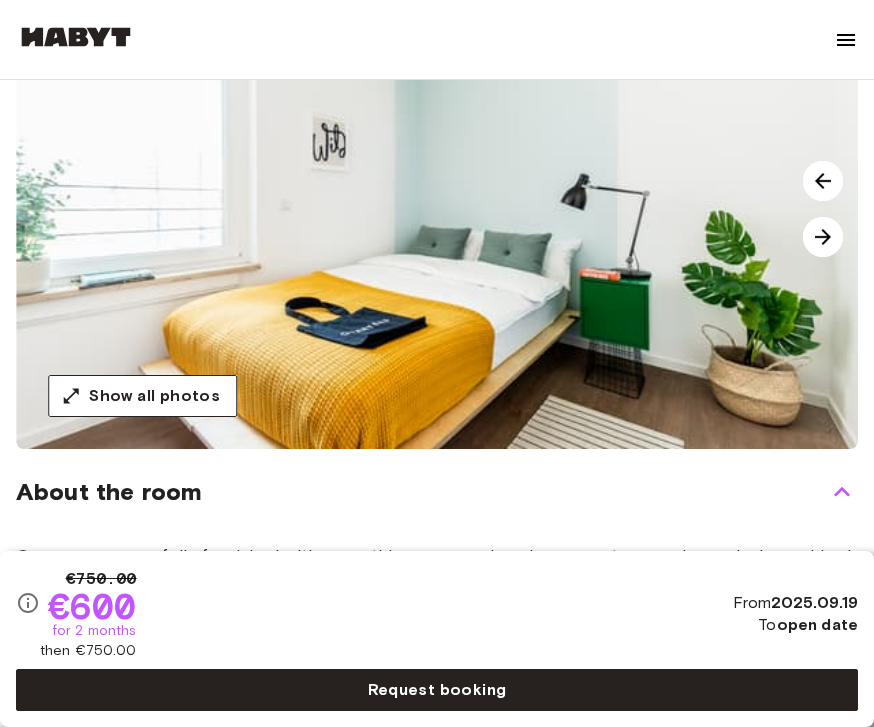 click at bounding box center (823, 237) 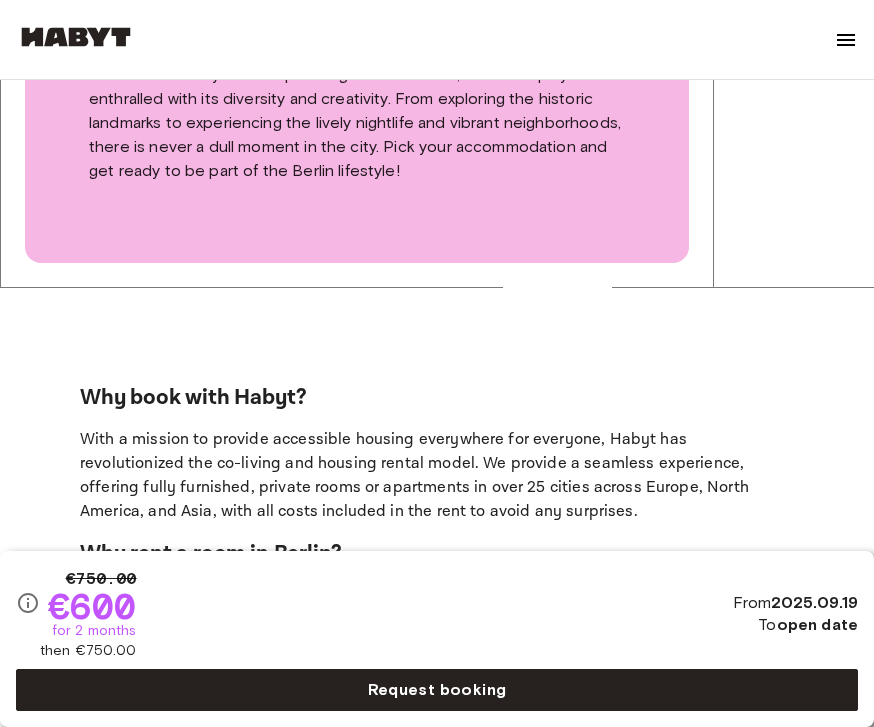 scroll, scrollTop: 2798, scrollLeft: 0, axis: vertical 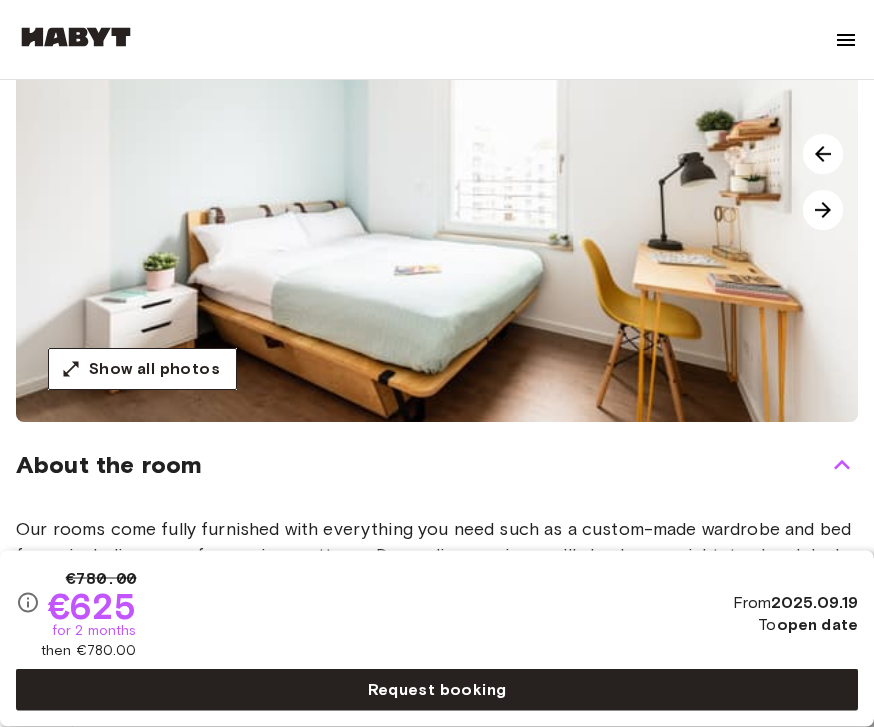 click at bounding box center [823, 211] 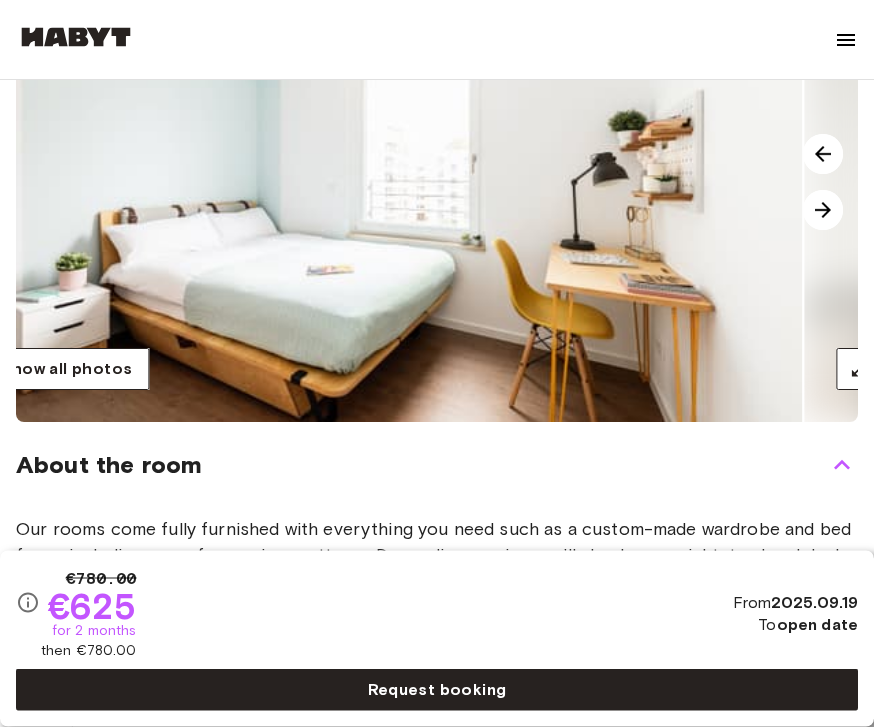scroll, scrollTop: 304, scrollLeft: 0, axis: vertical 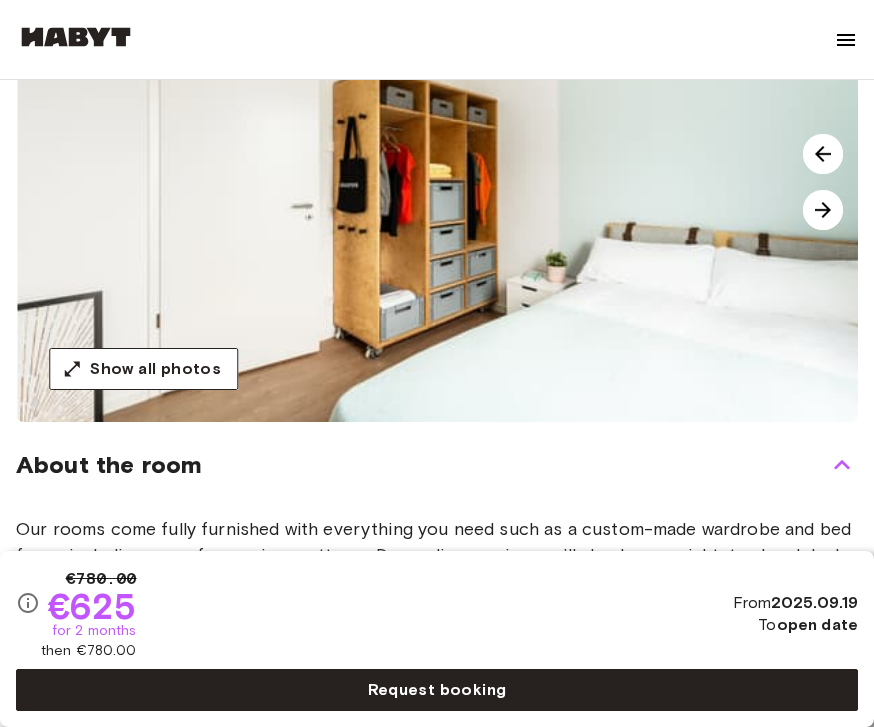 click at bounding box center (823, 210) 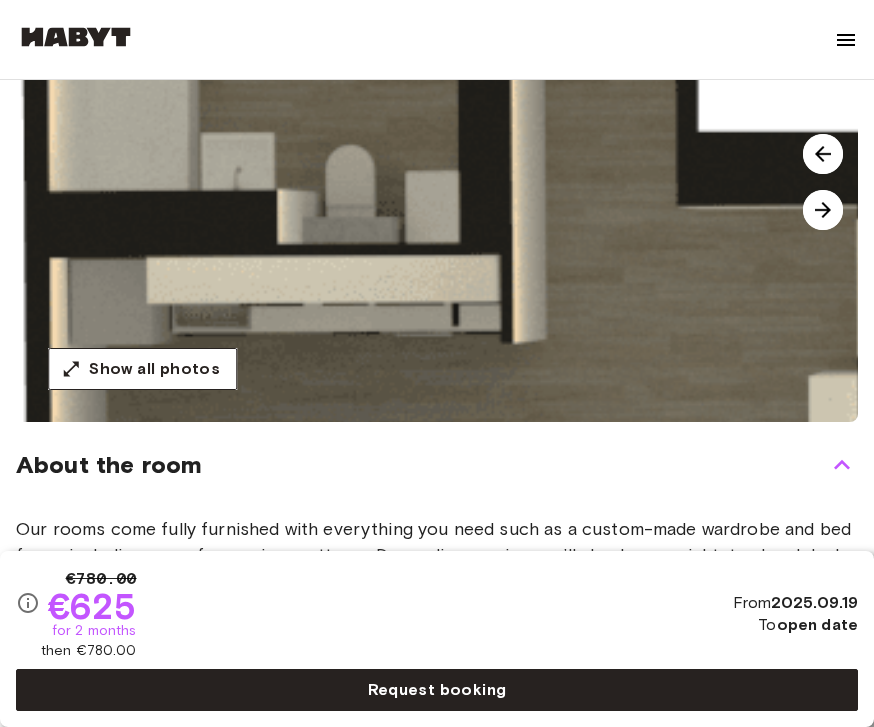 click at bounding box center (823, 210) 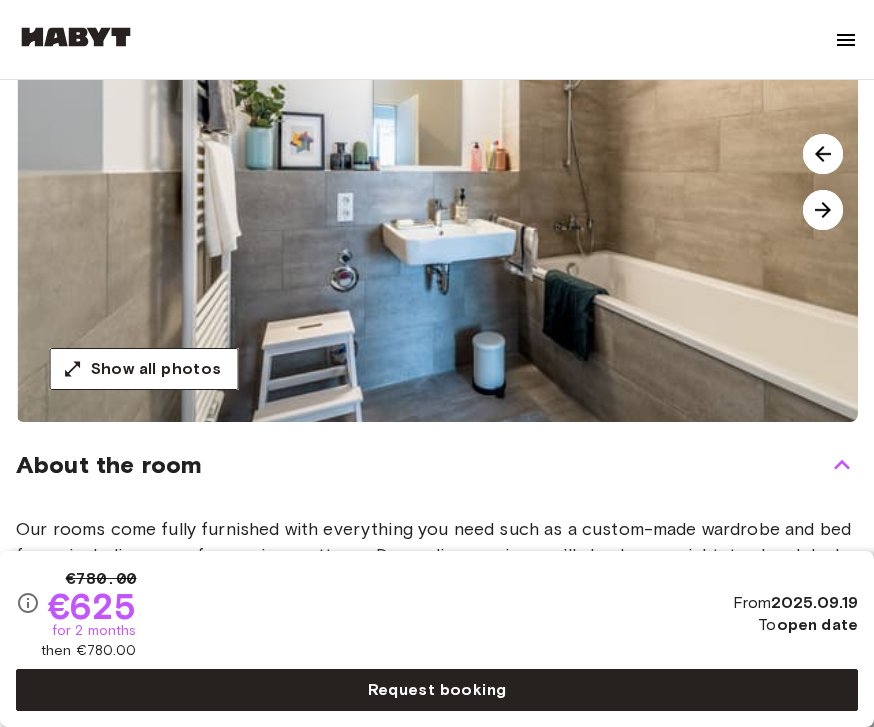 click at bounding box center [823, 210] 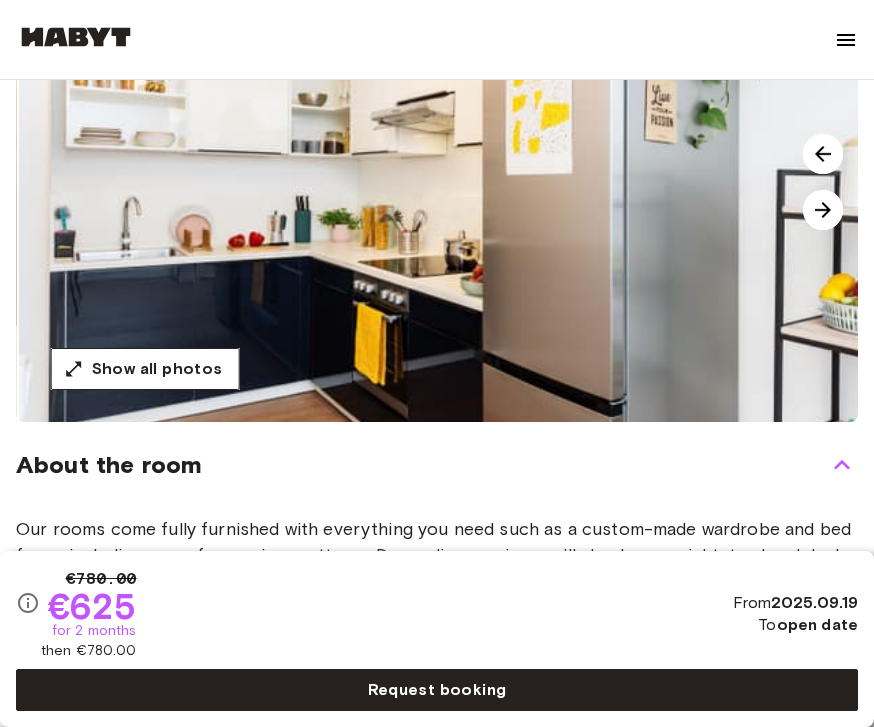 click at bounding box center (823, 210) 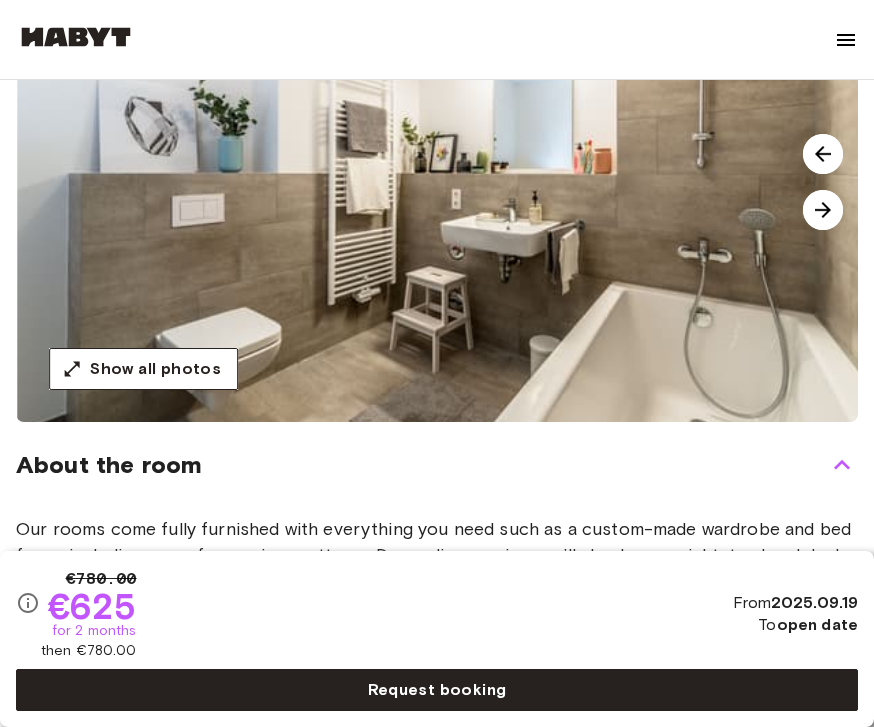 click at bounding box center (823, 210) 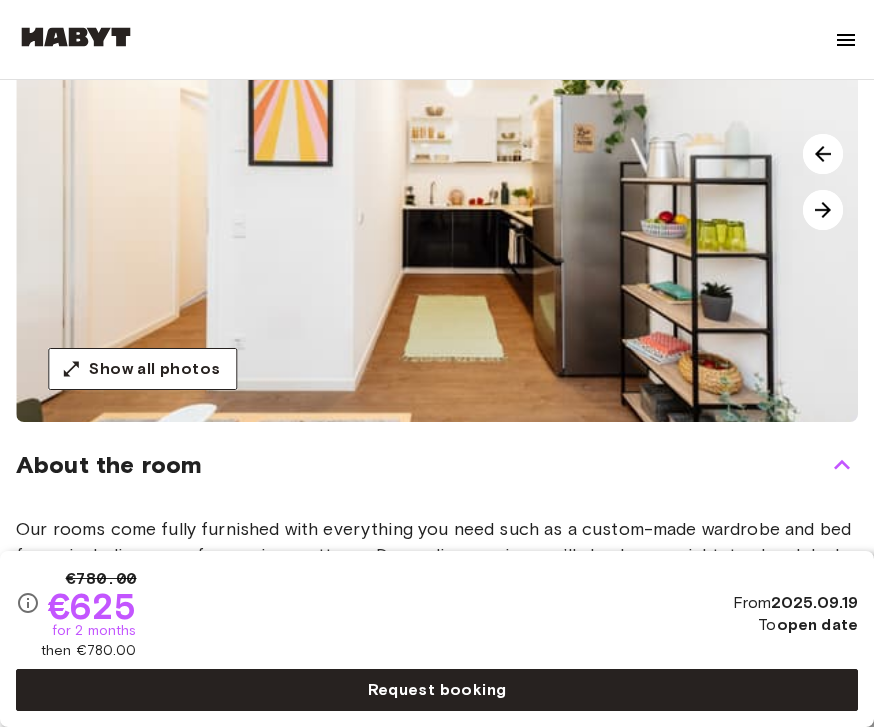 click at bounding box center (823, 210) 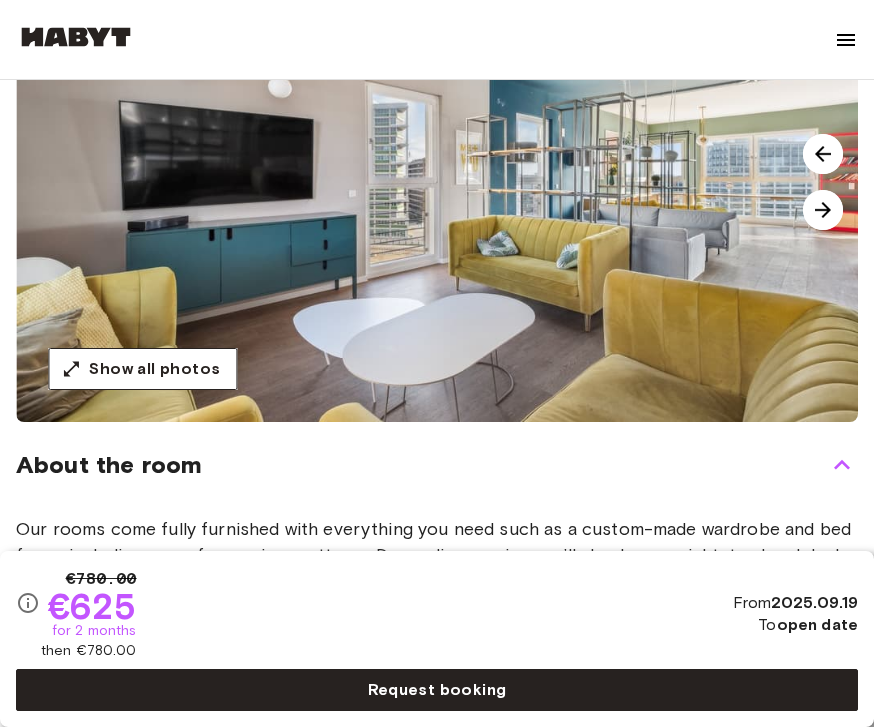click at bounding box center [823, 210] 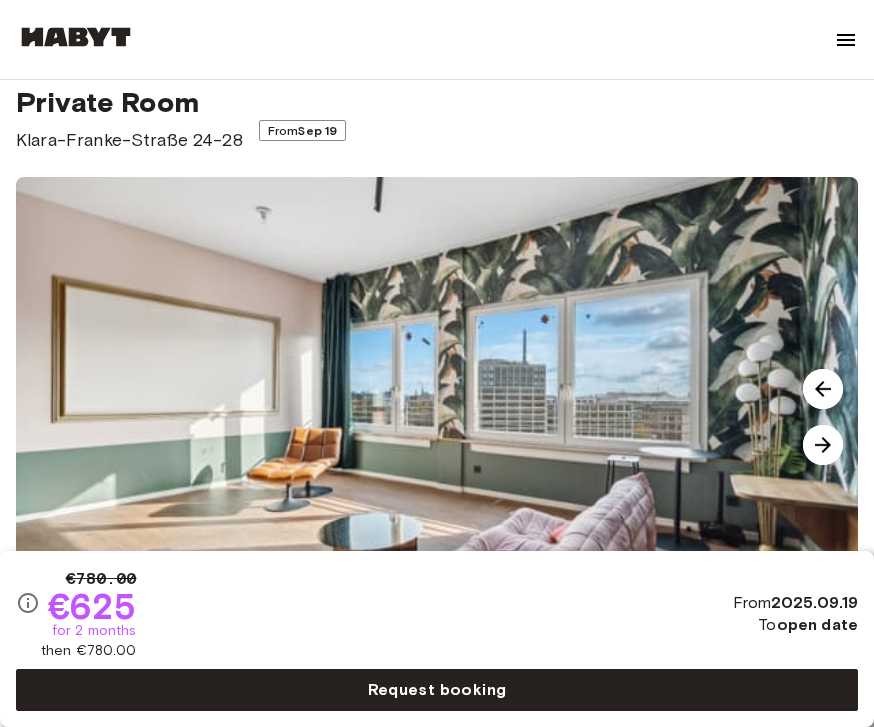 scroll, scrollTop: 0, scrollLeft: 0, axis: both 